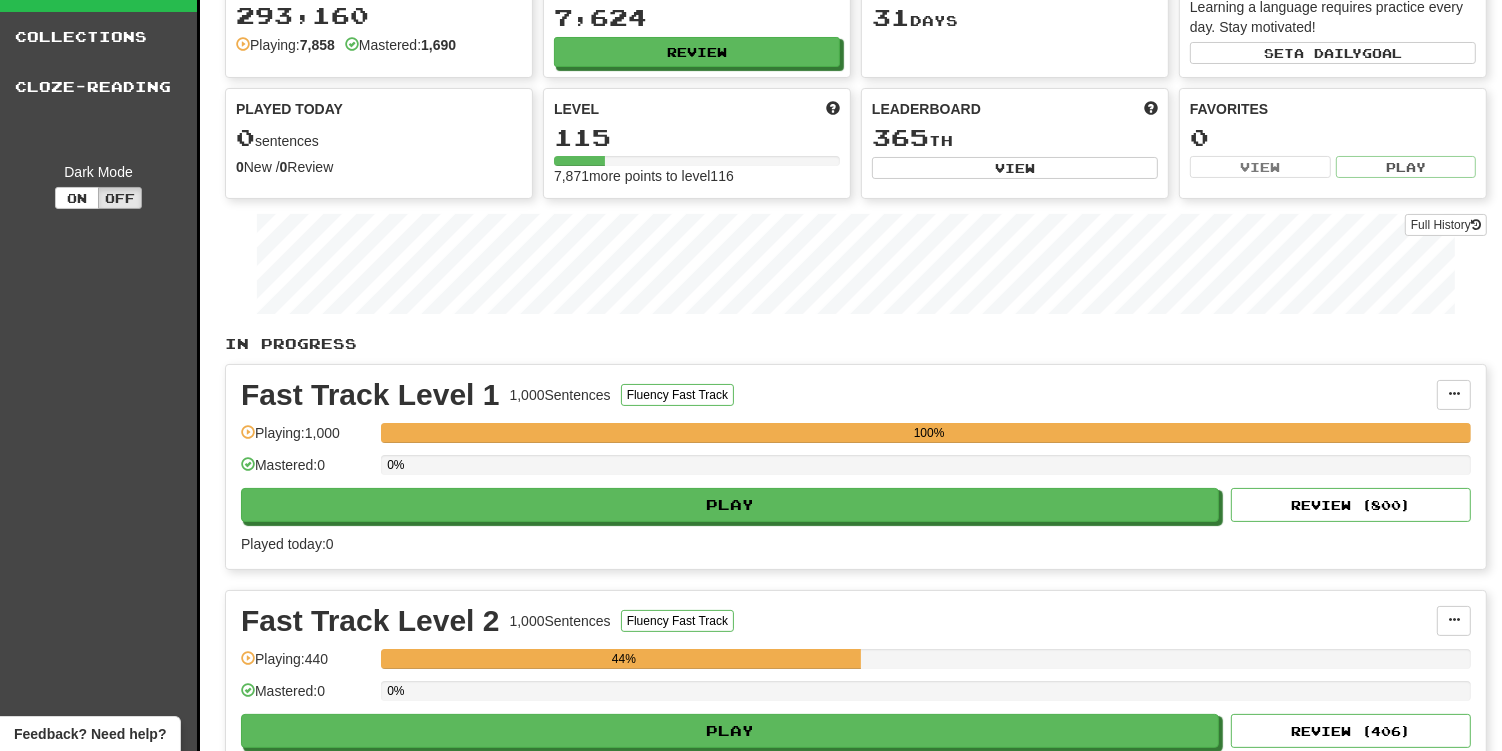 scroll, scrollTop: 217, scrollLeft: 0, axis: vertical 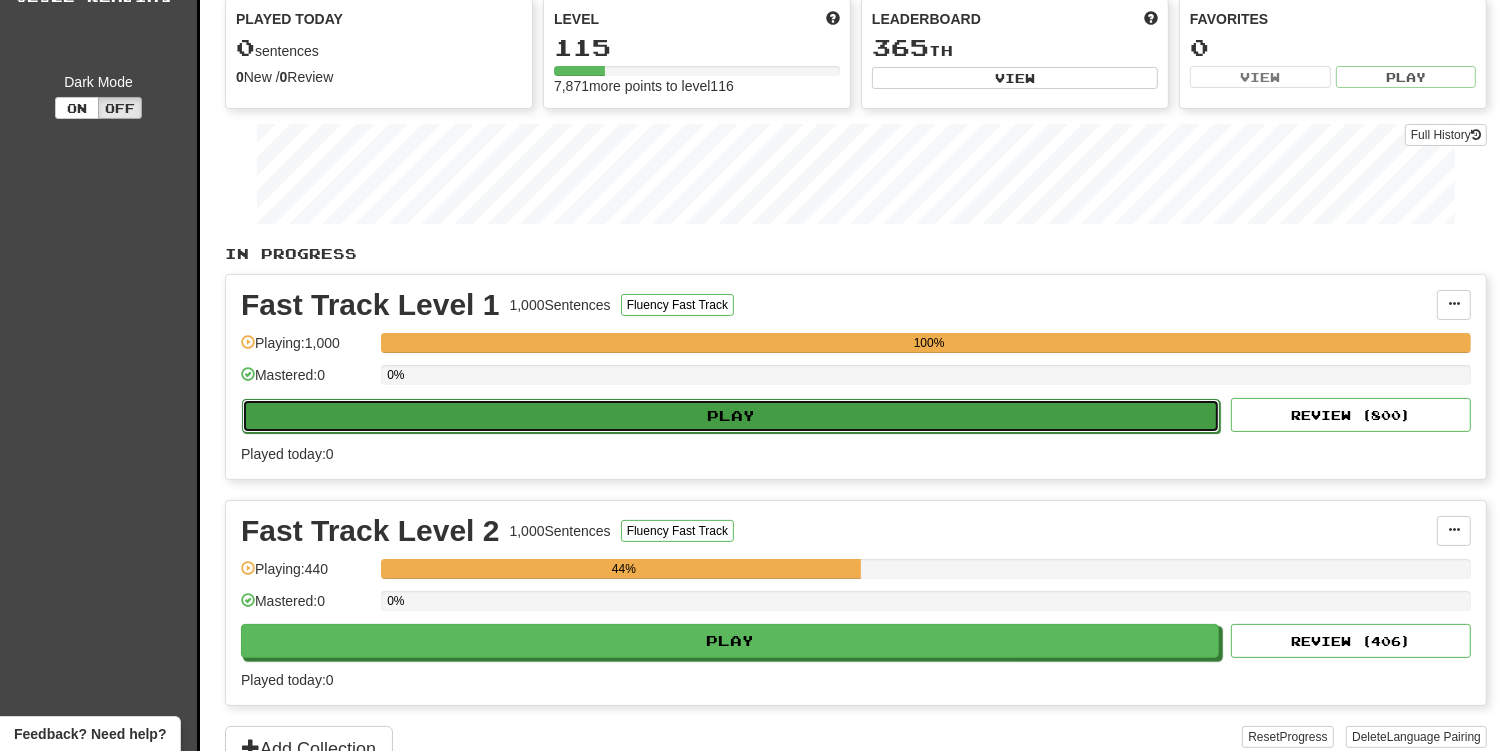 click on "Play" at bounding box center [731, 416] 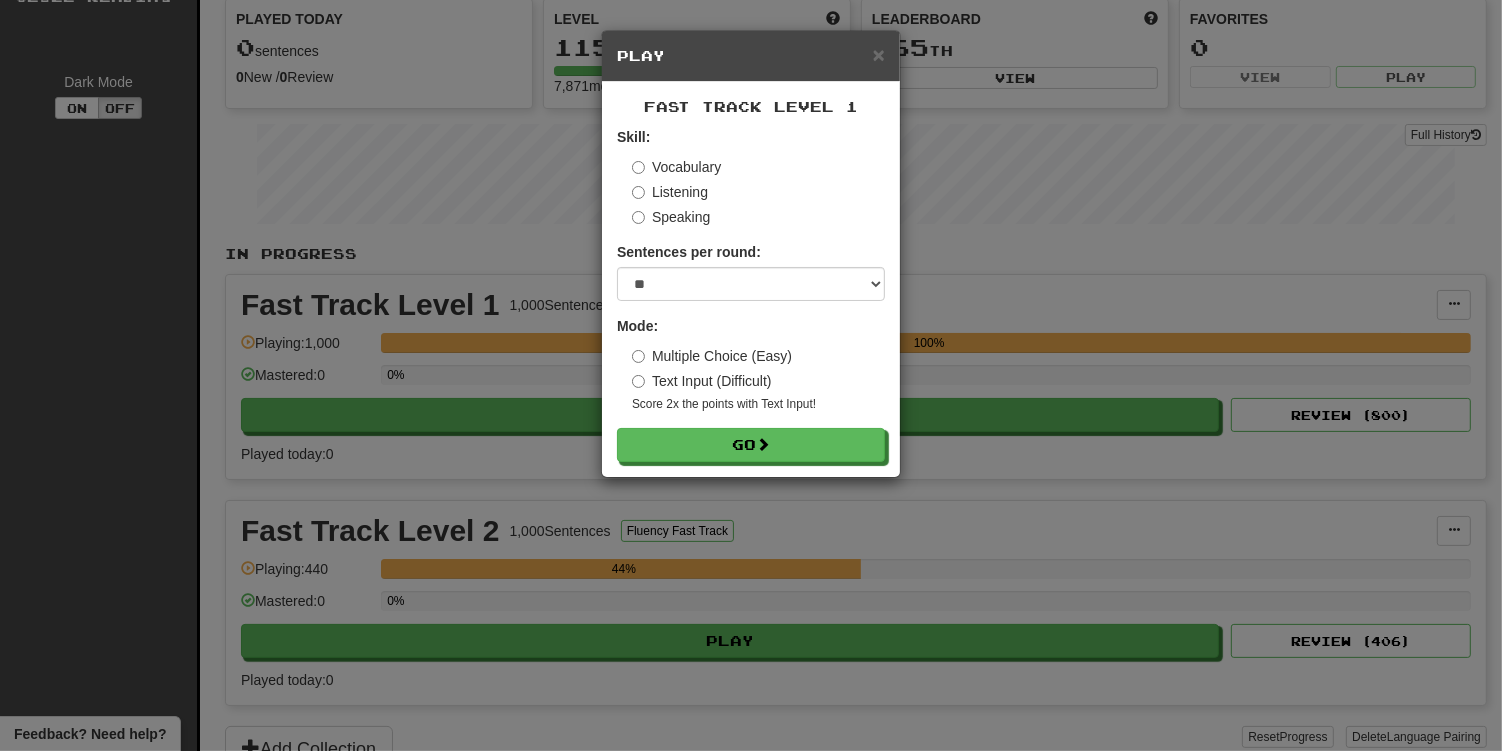 click on "Score 2x the points with Text Input !" at bounding box center (758, 404) 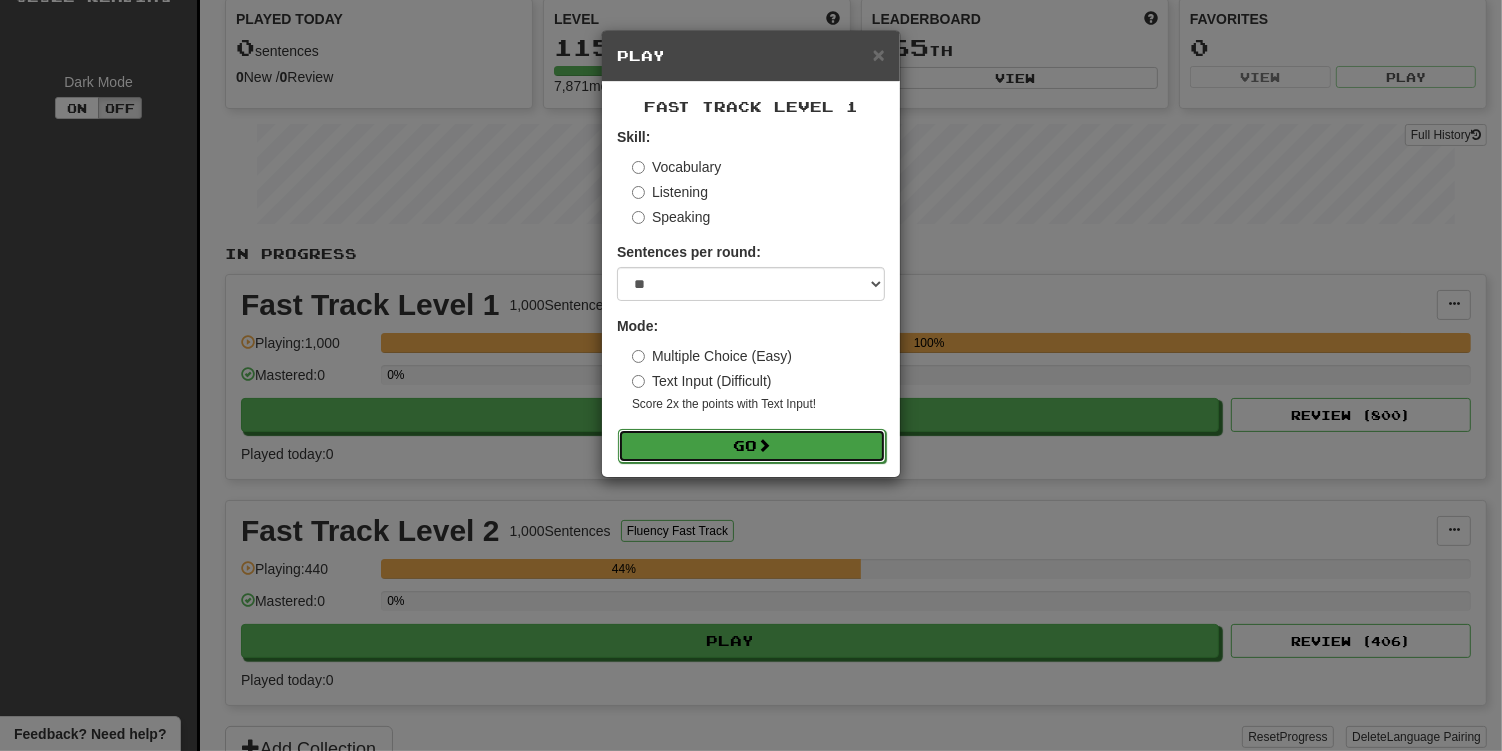 click on "Go" at bounding box center (752, 446) 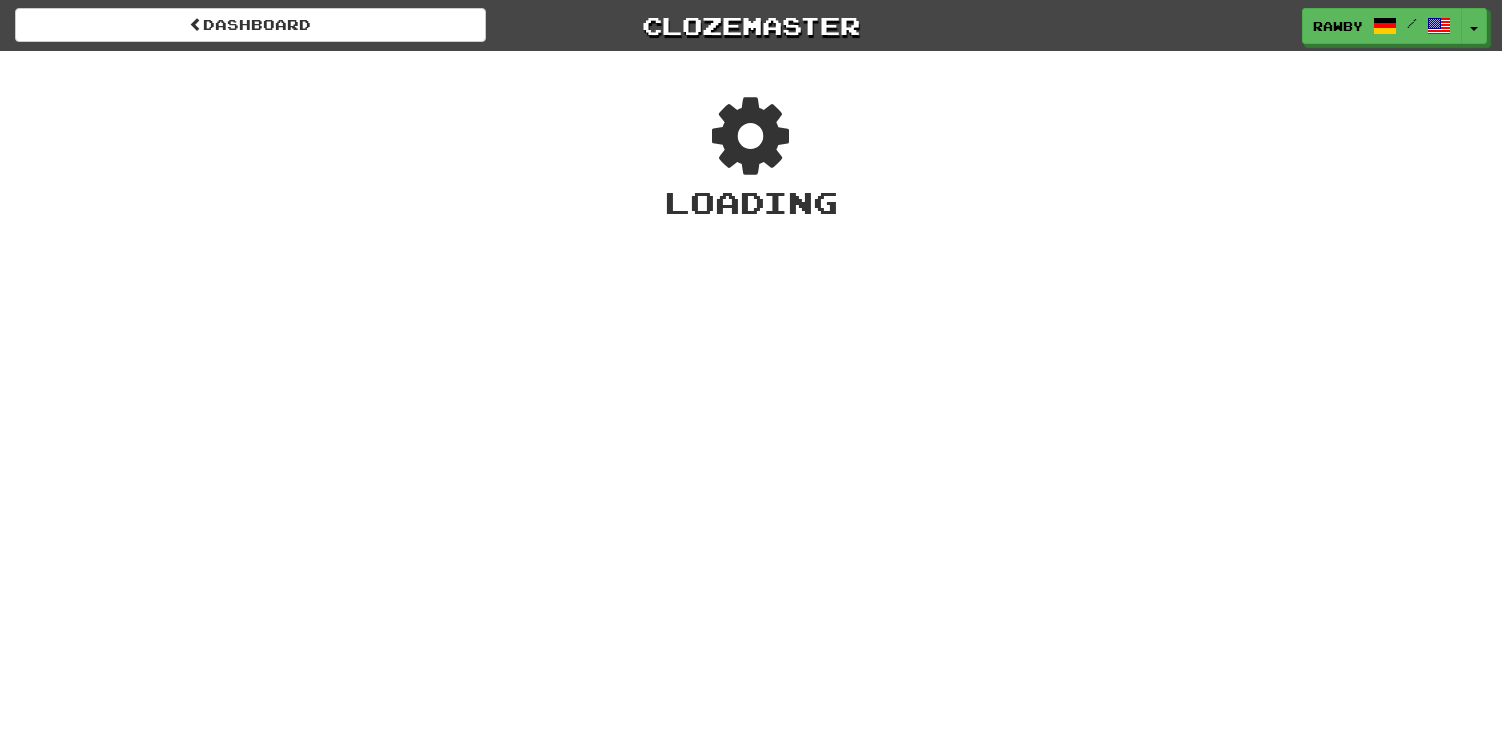 scroll, scrollTop: 0, scrollLeft: 0, axis: both 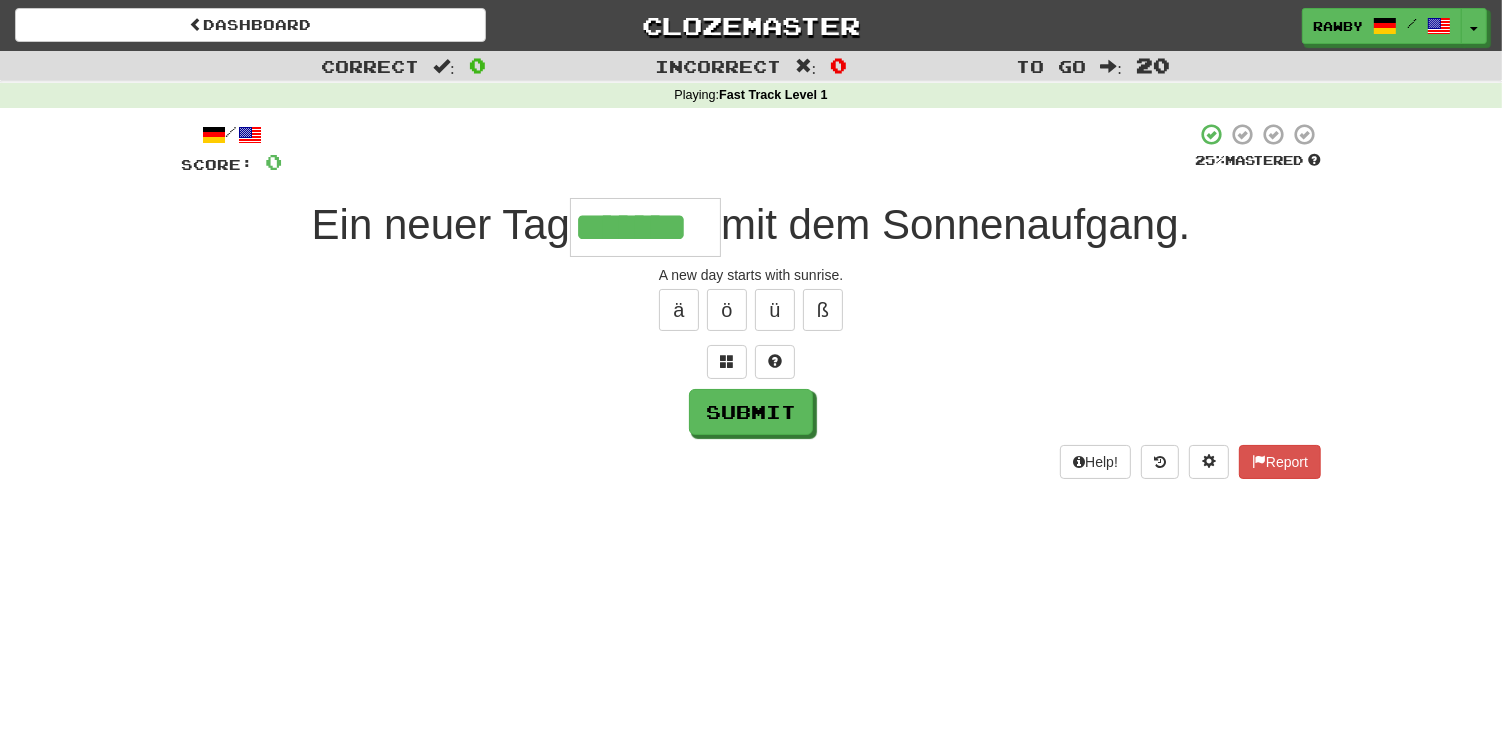 type on "*******" 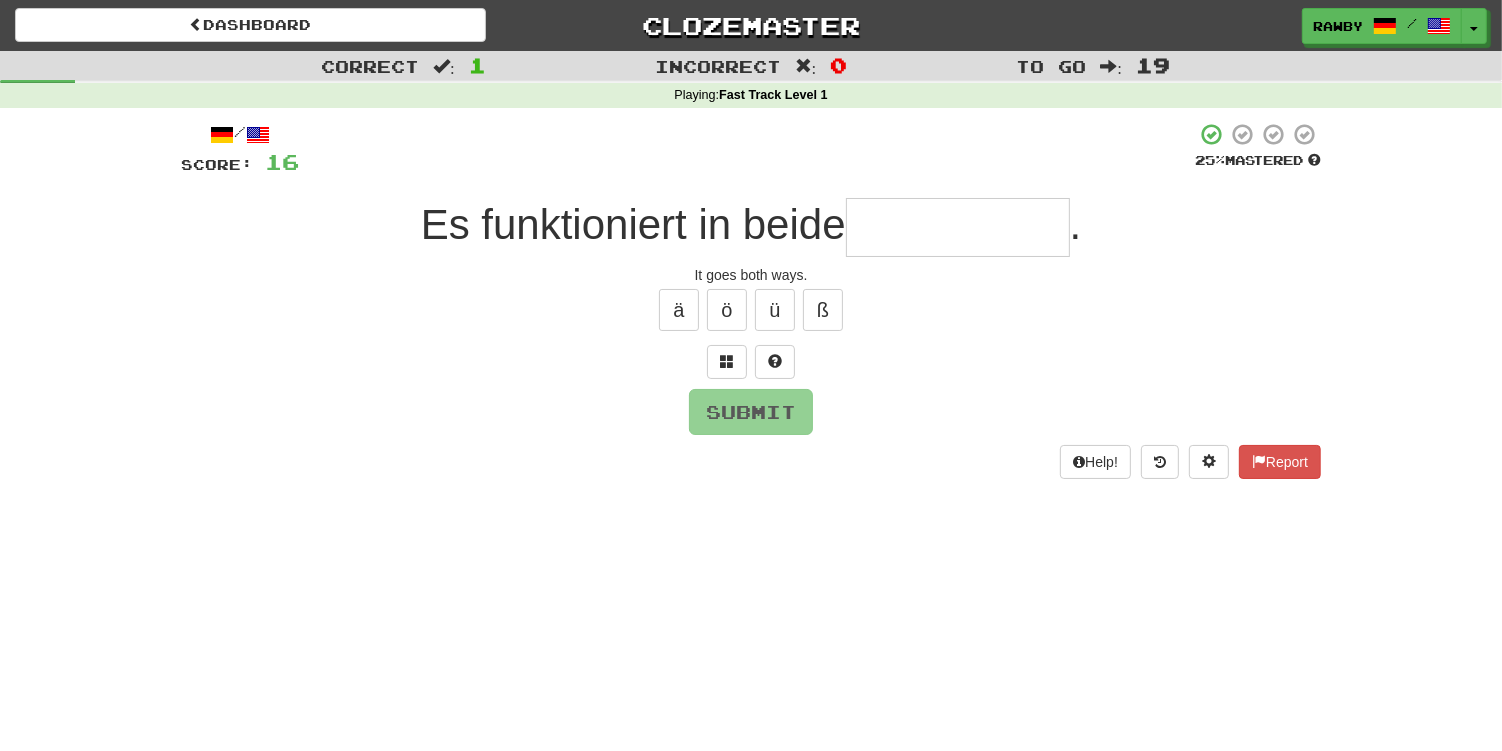 type on "*" 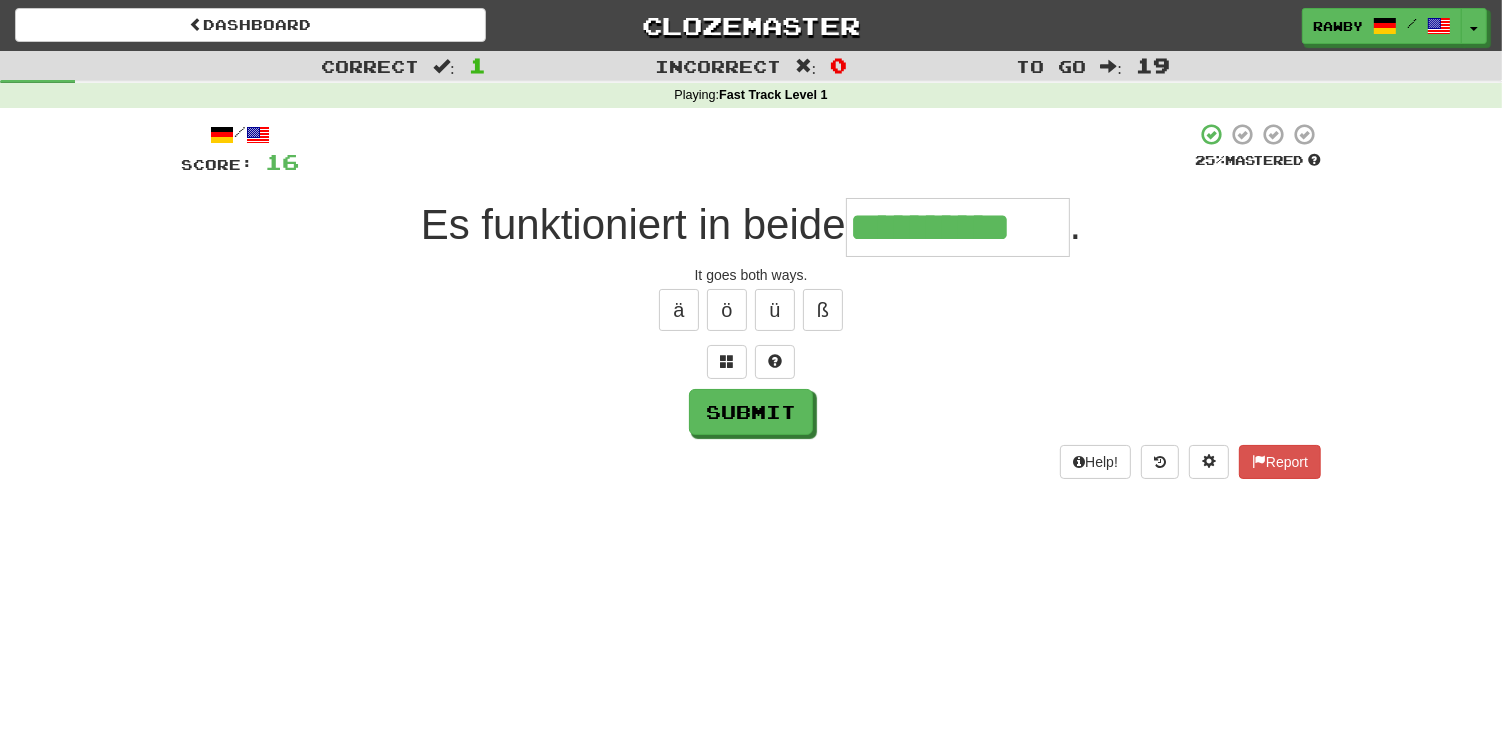 type on "**********" 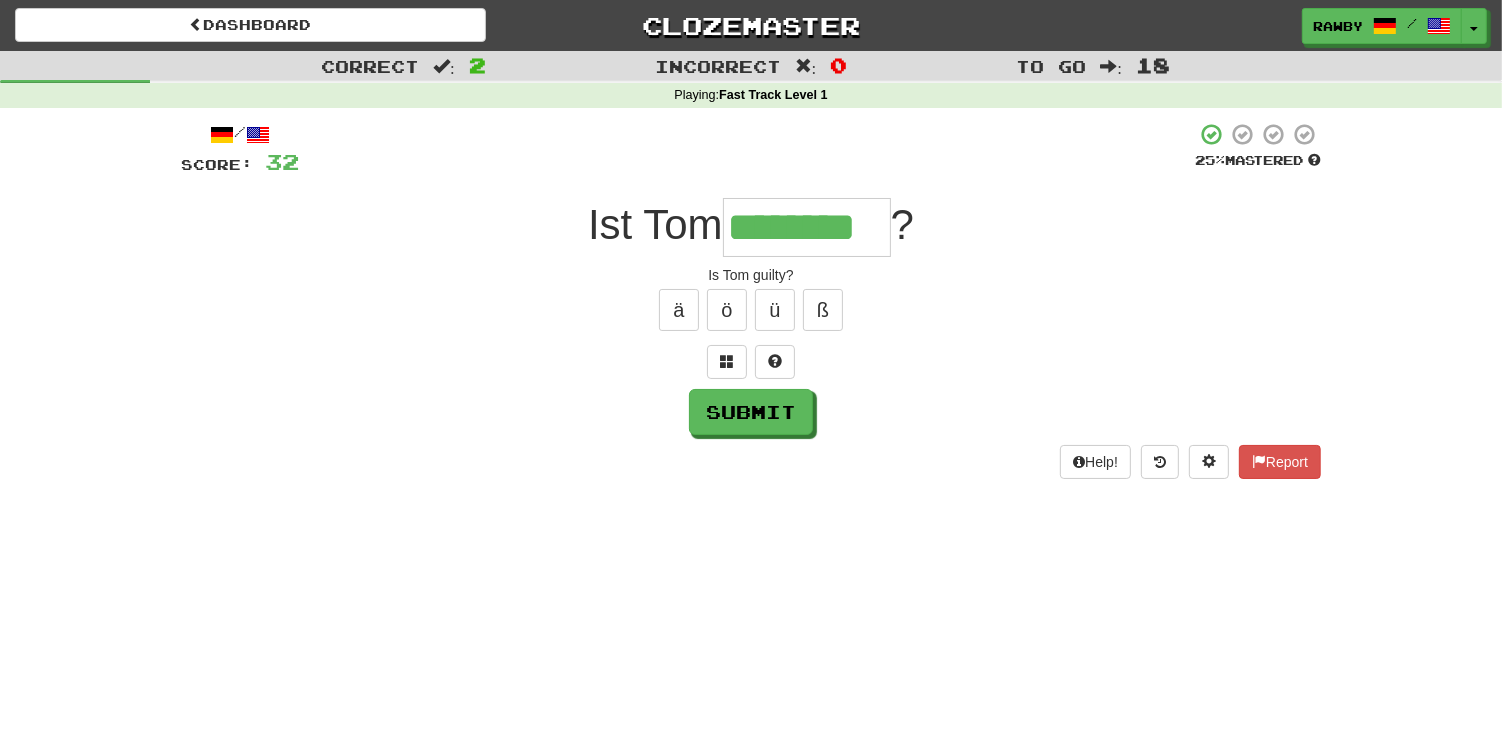 type on "********" 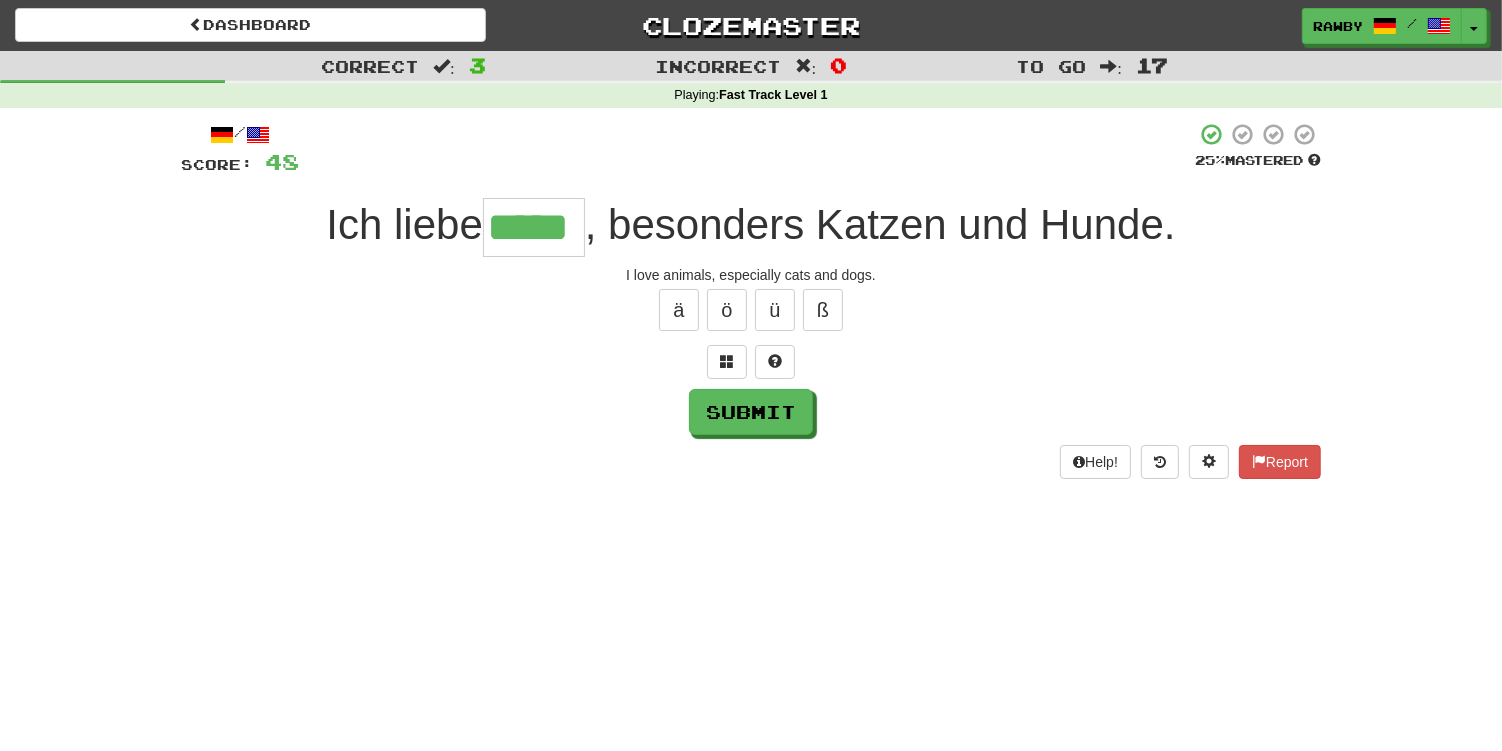 type on "*****" 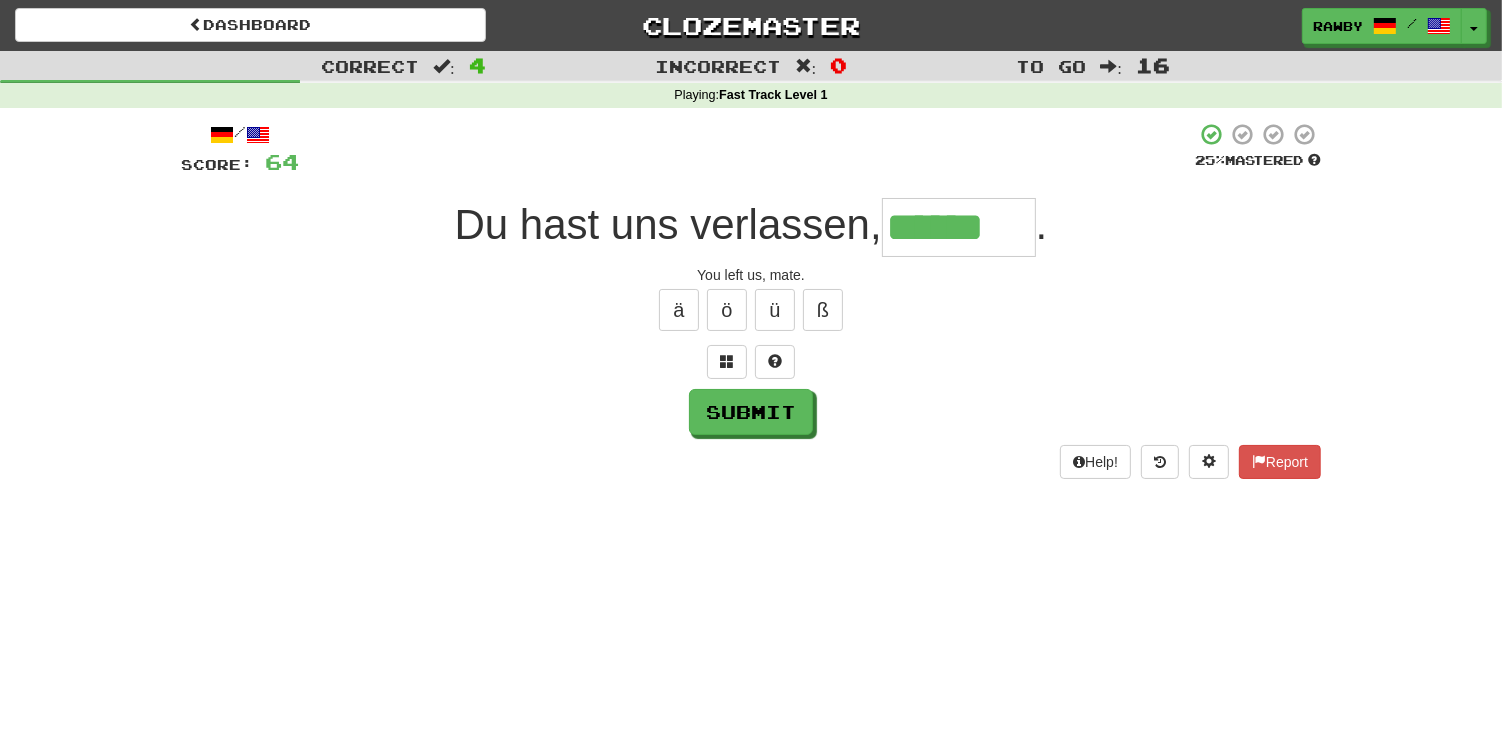 type on "******" 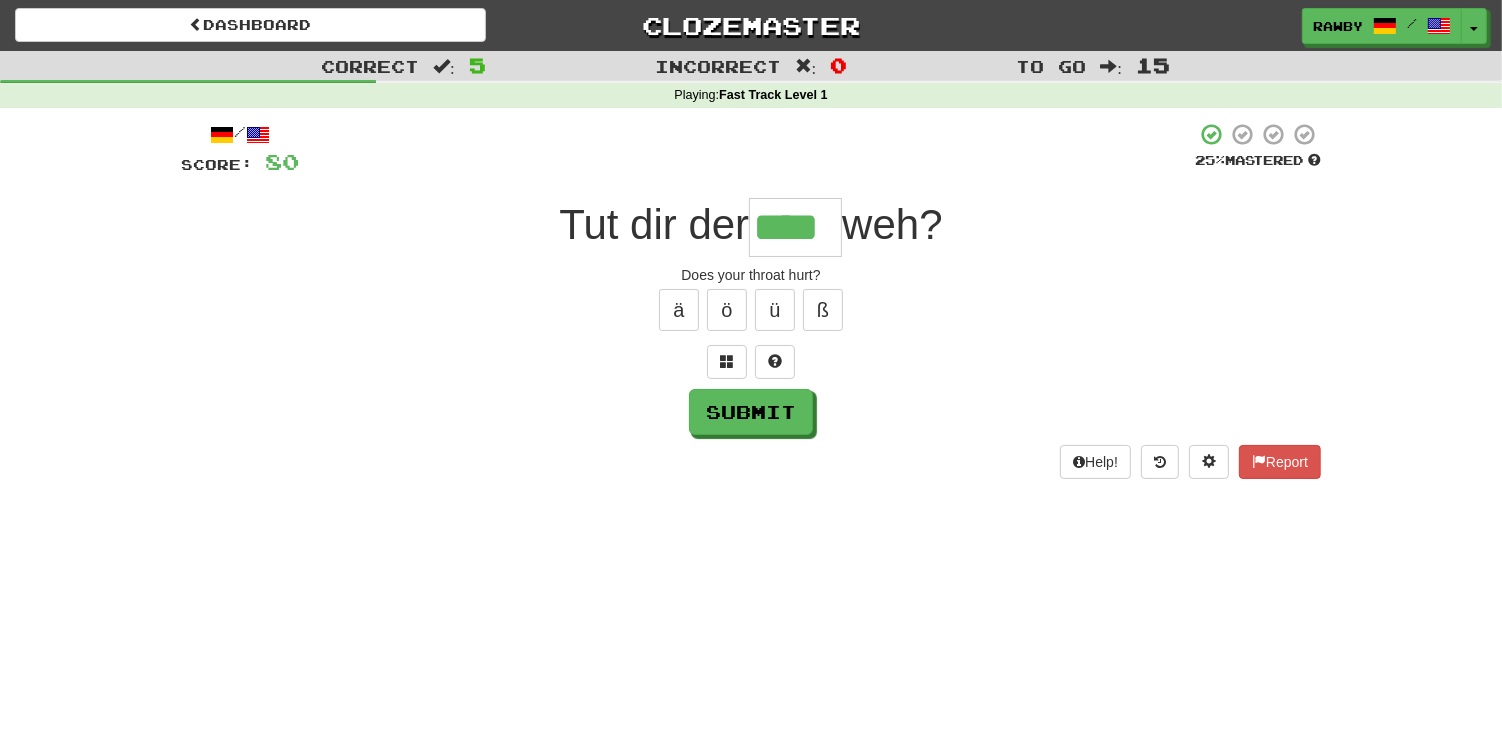 type on "****" 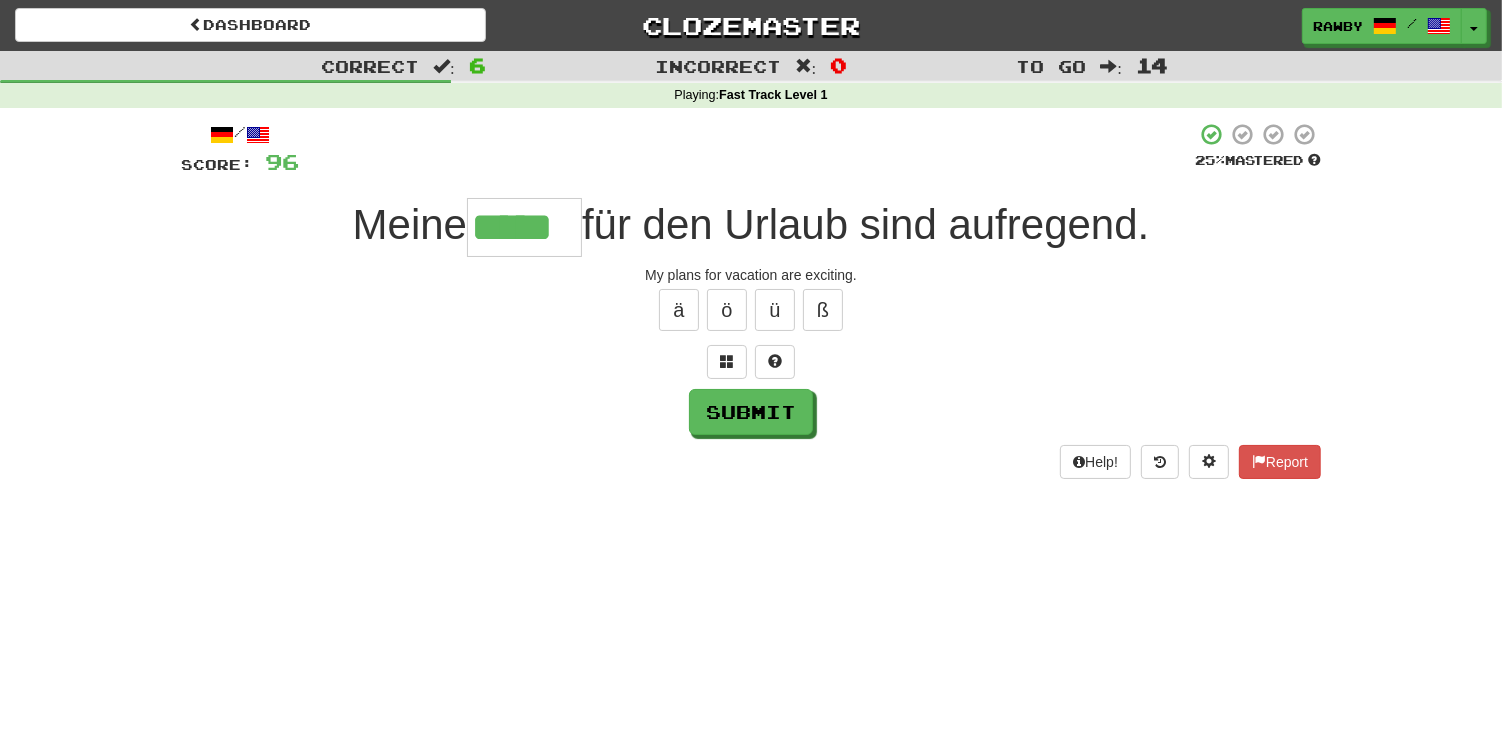 type on "*****" 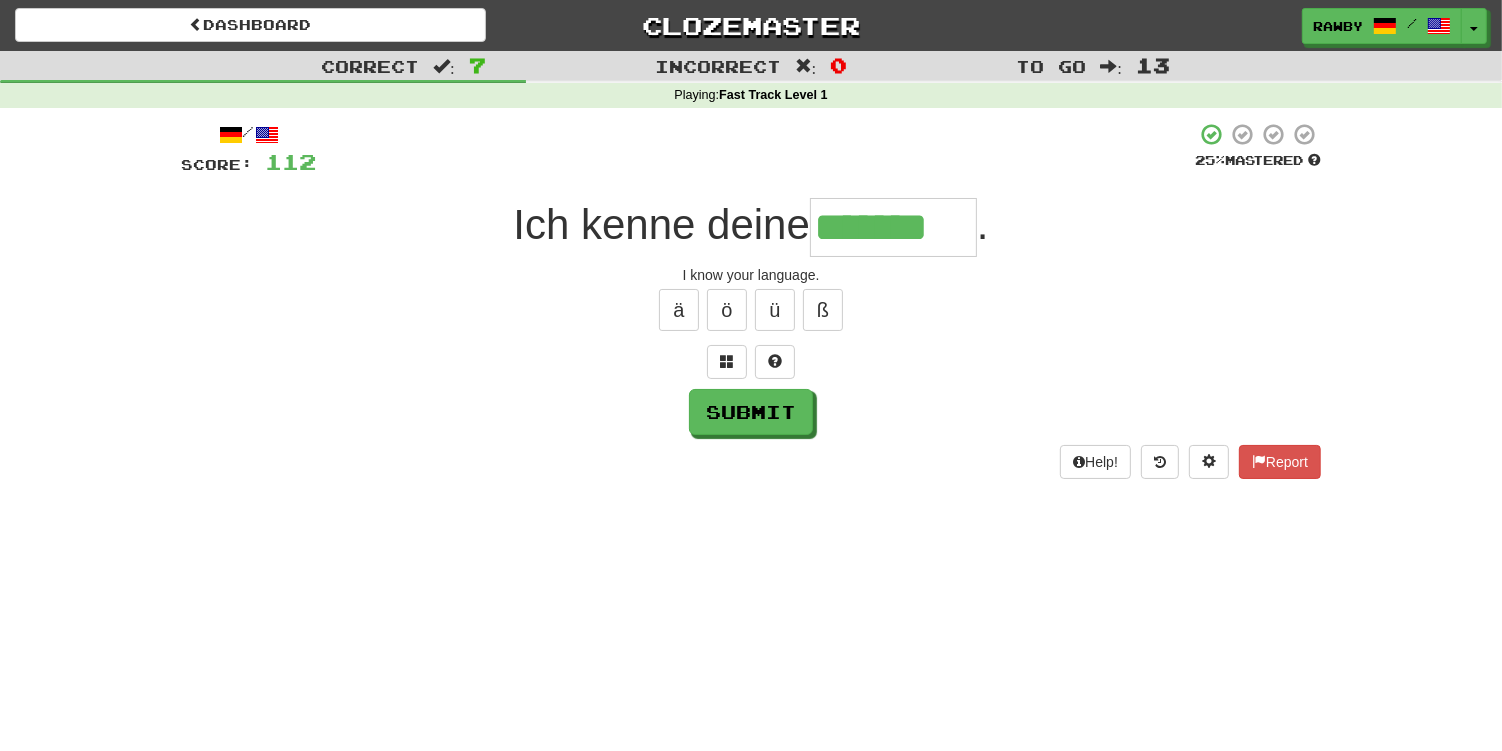 type on "*******" 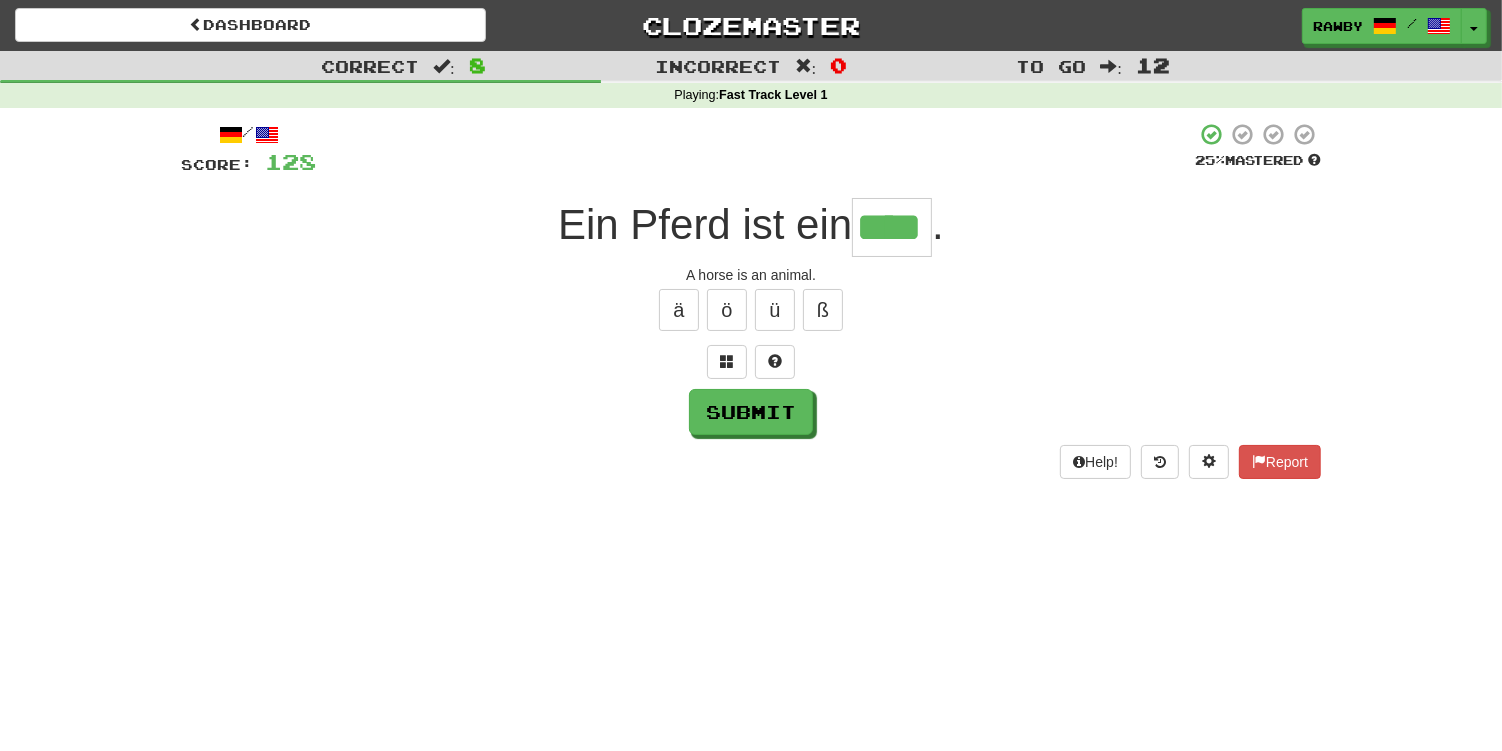 type on "****" 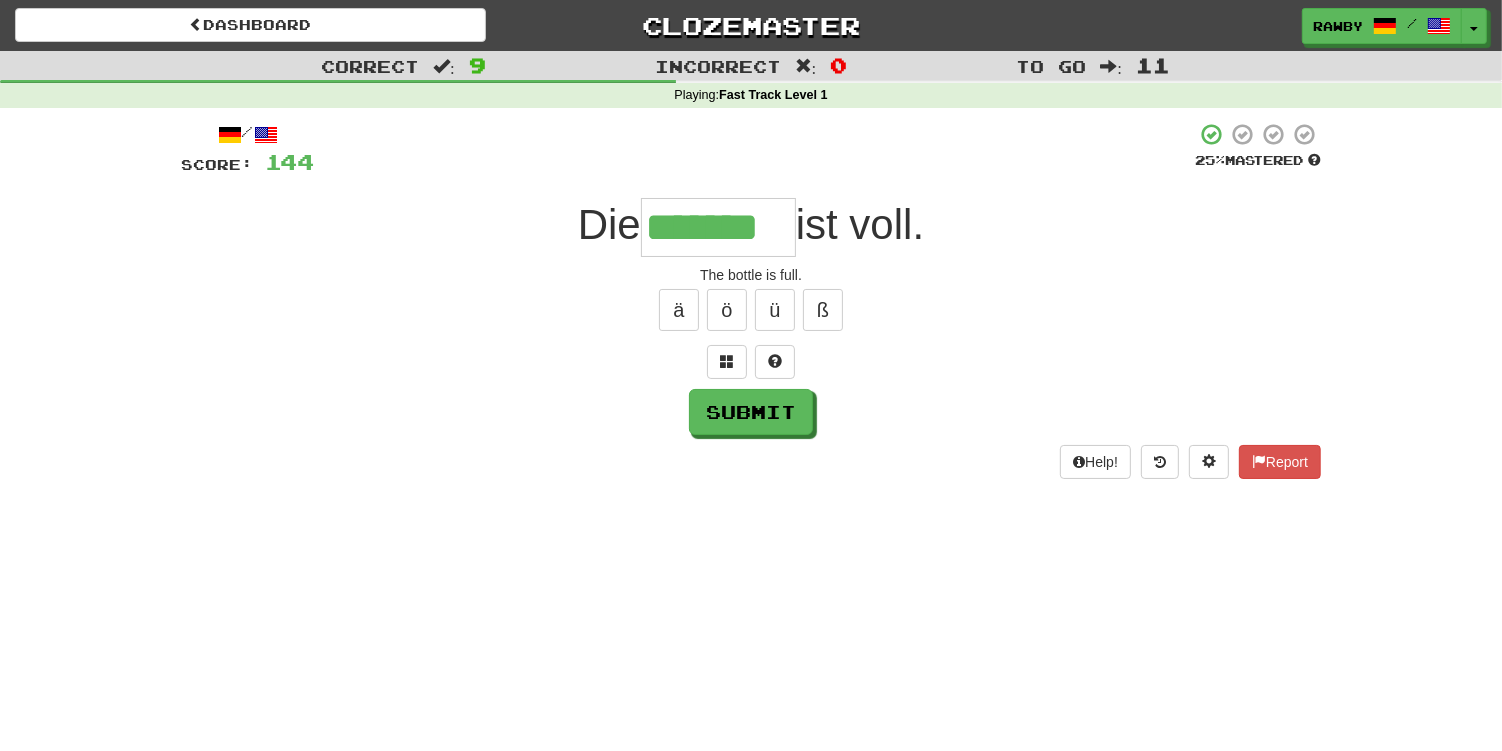 type on "*******" 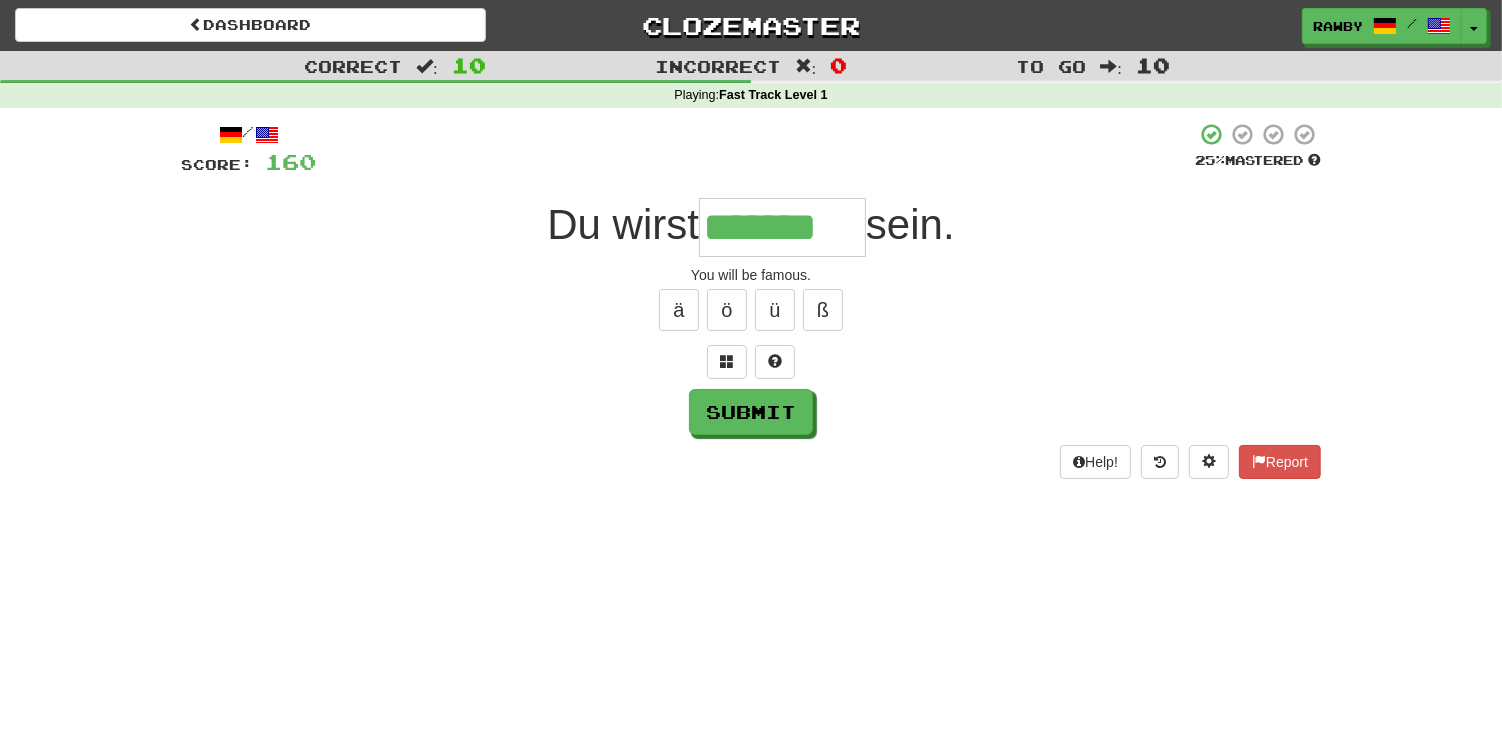 type on "*******" 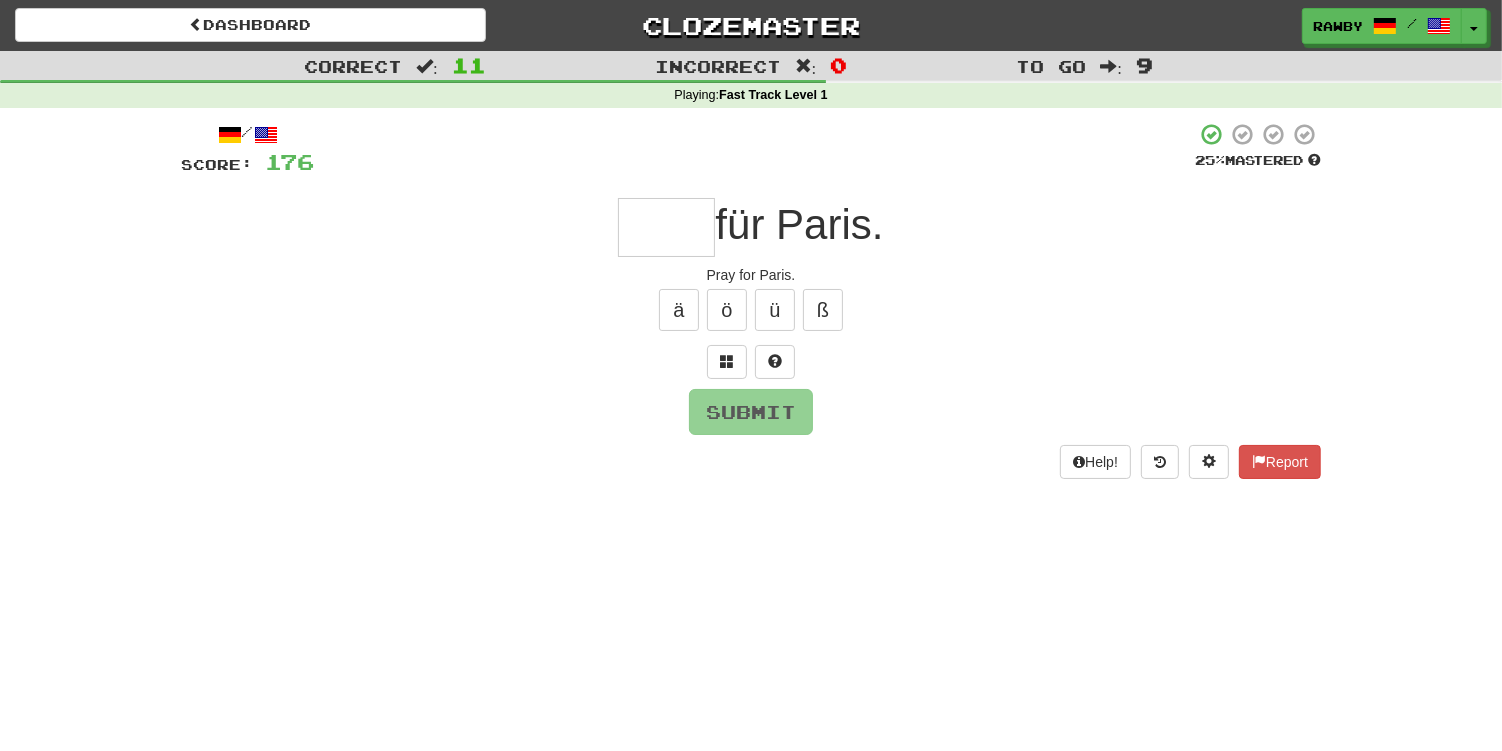 type on "*" 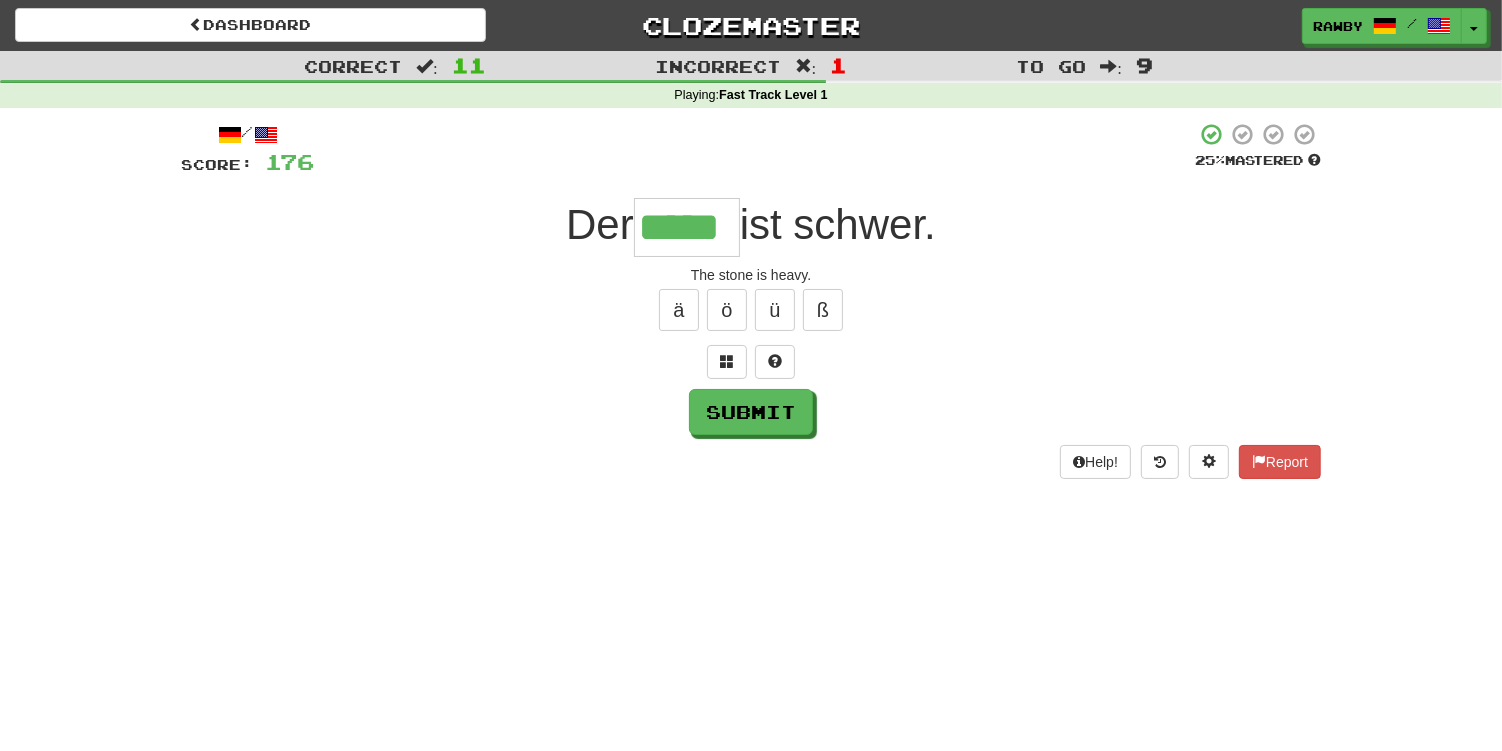 type on "*****" 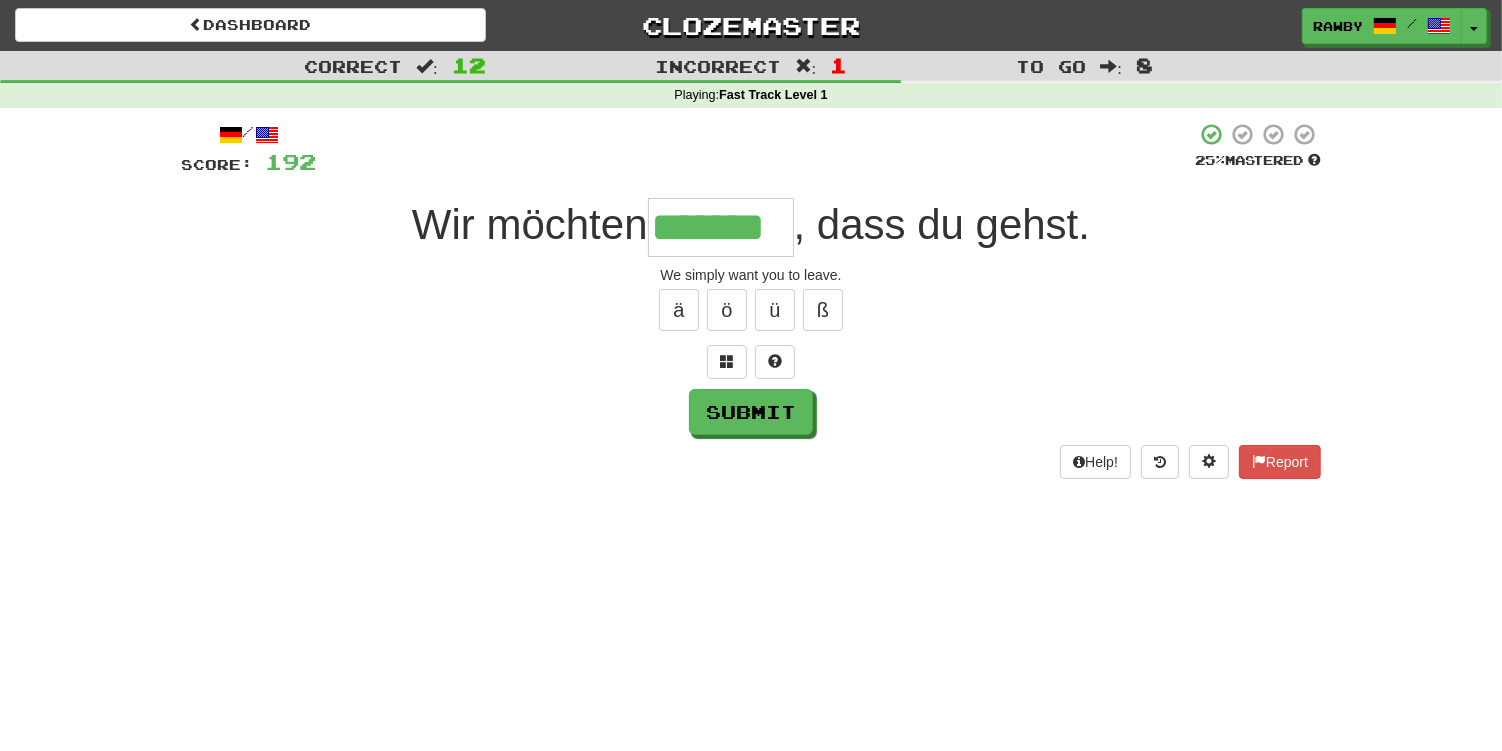 type on "*******" 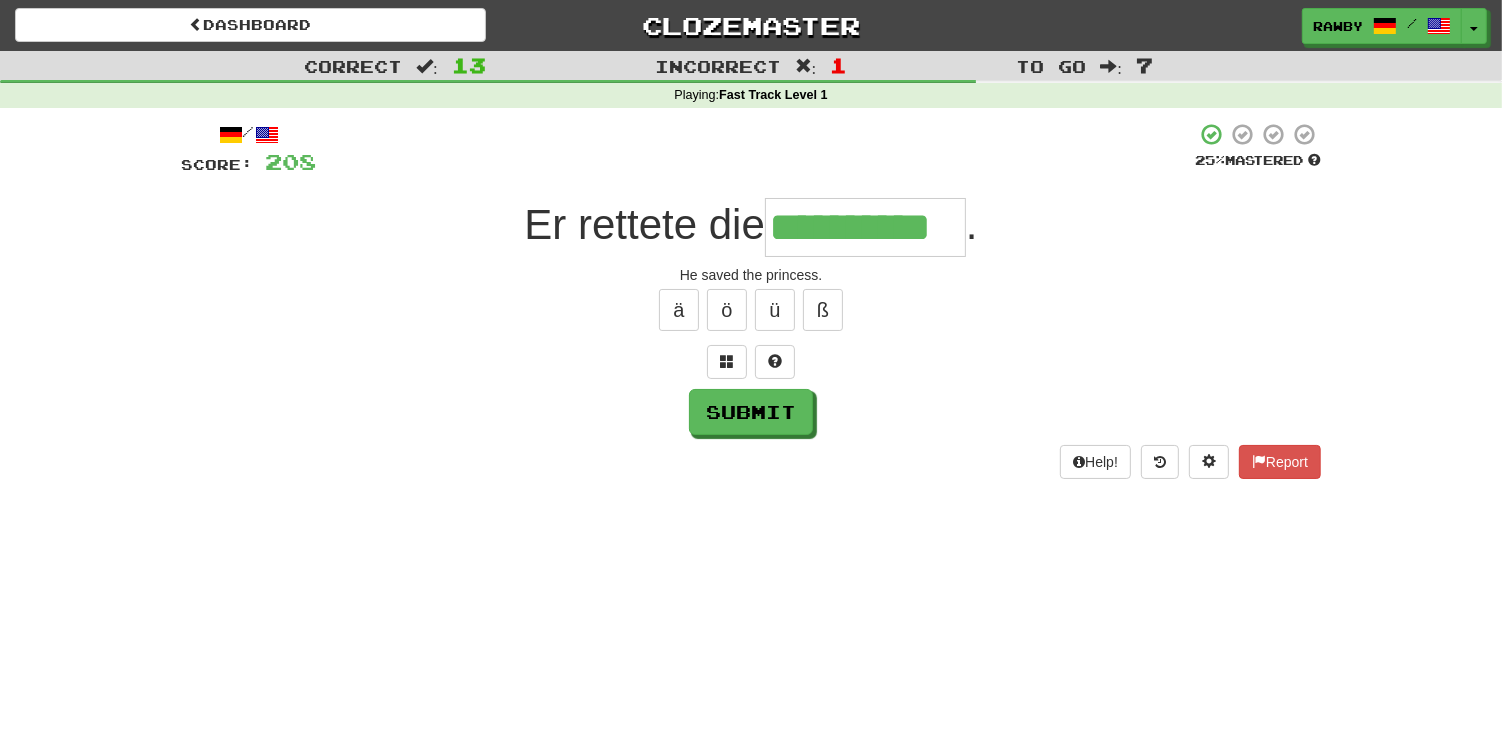 type on "**********" 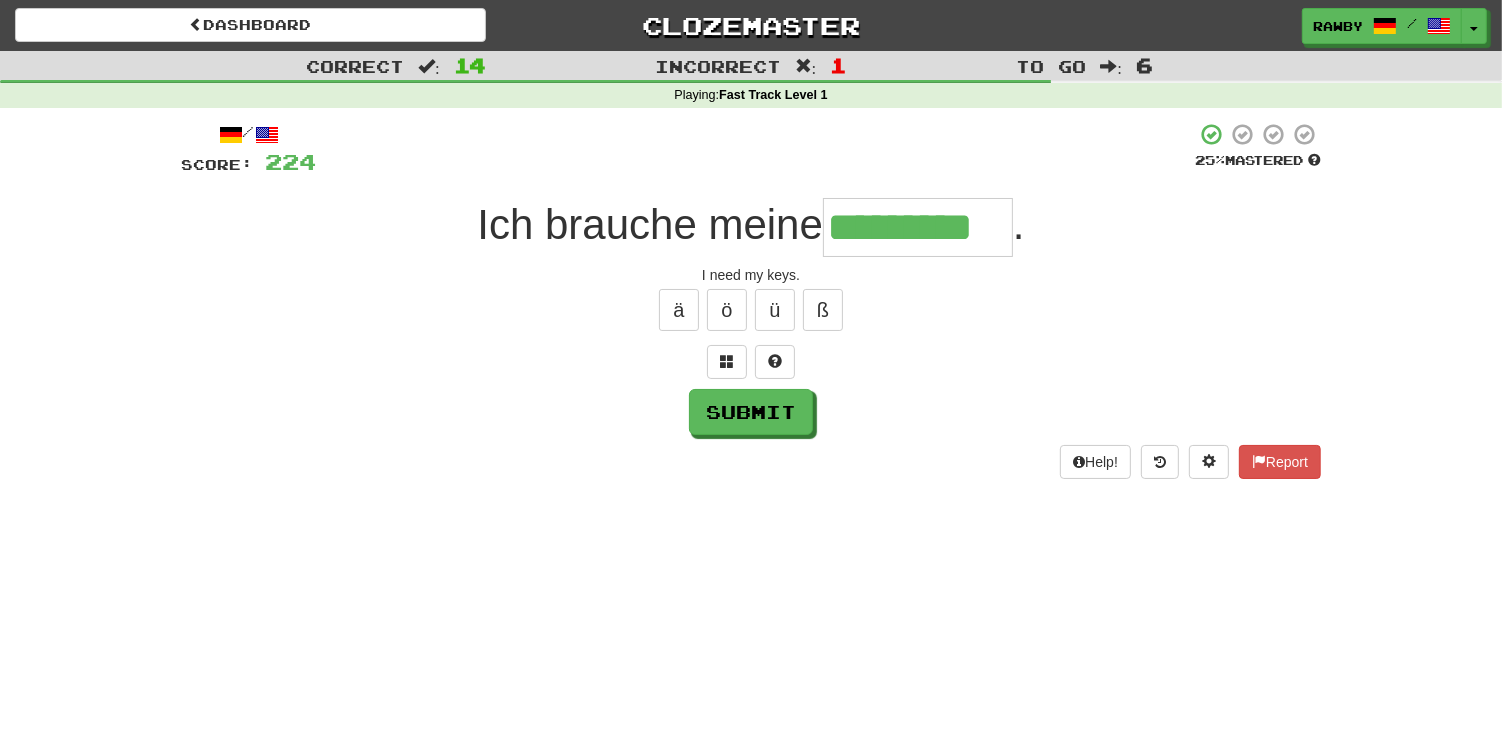 type on "*********" 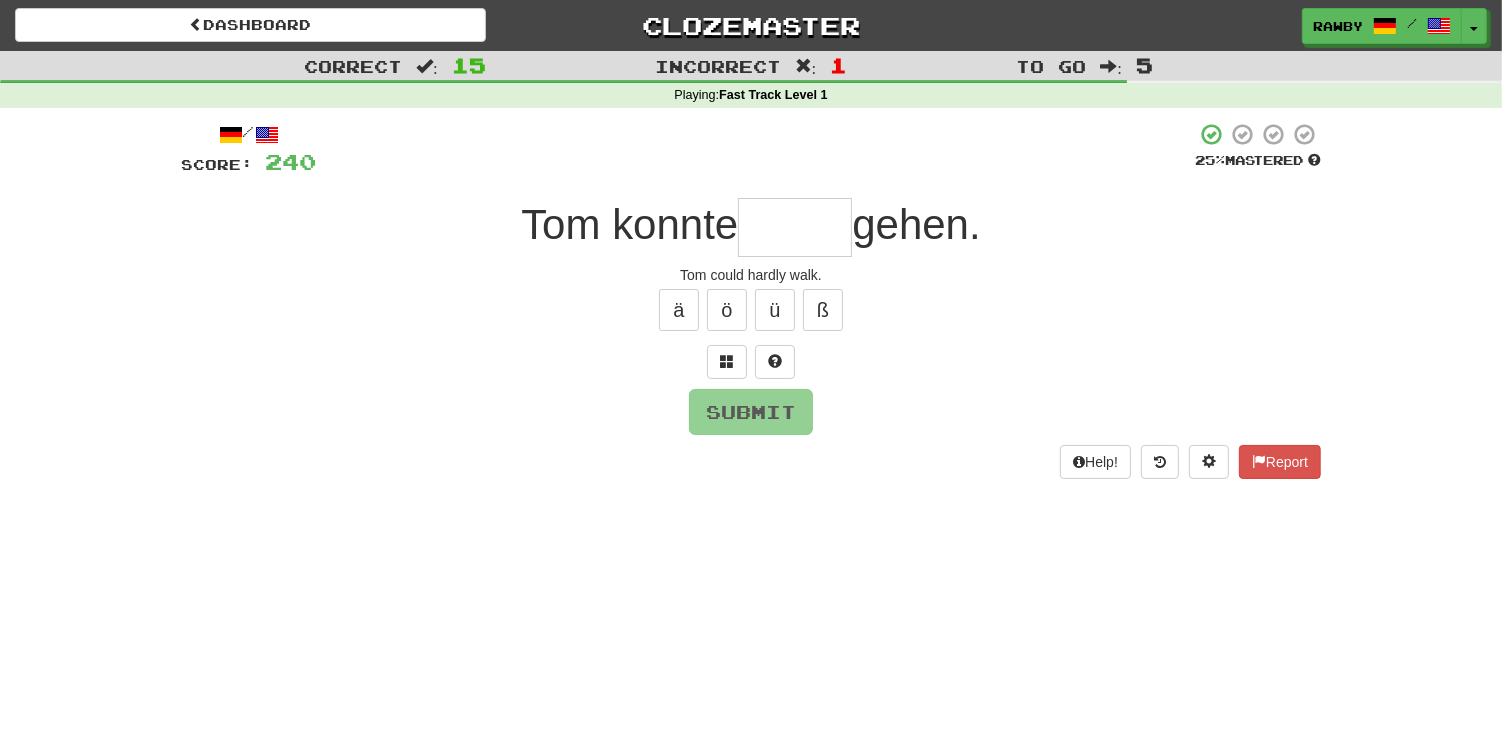 type on "*" 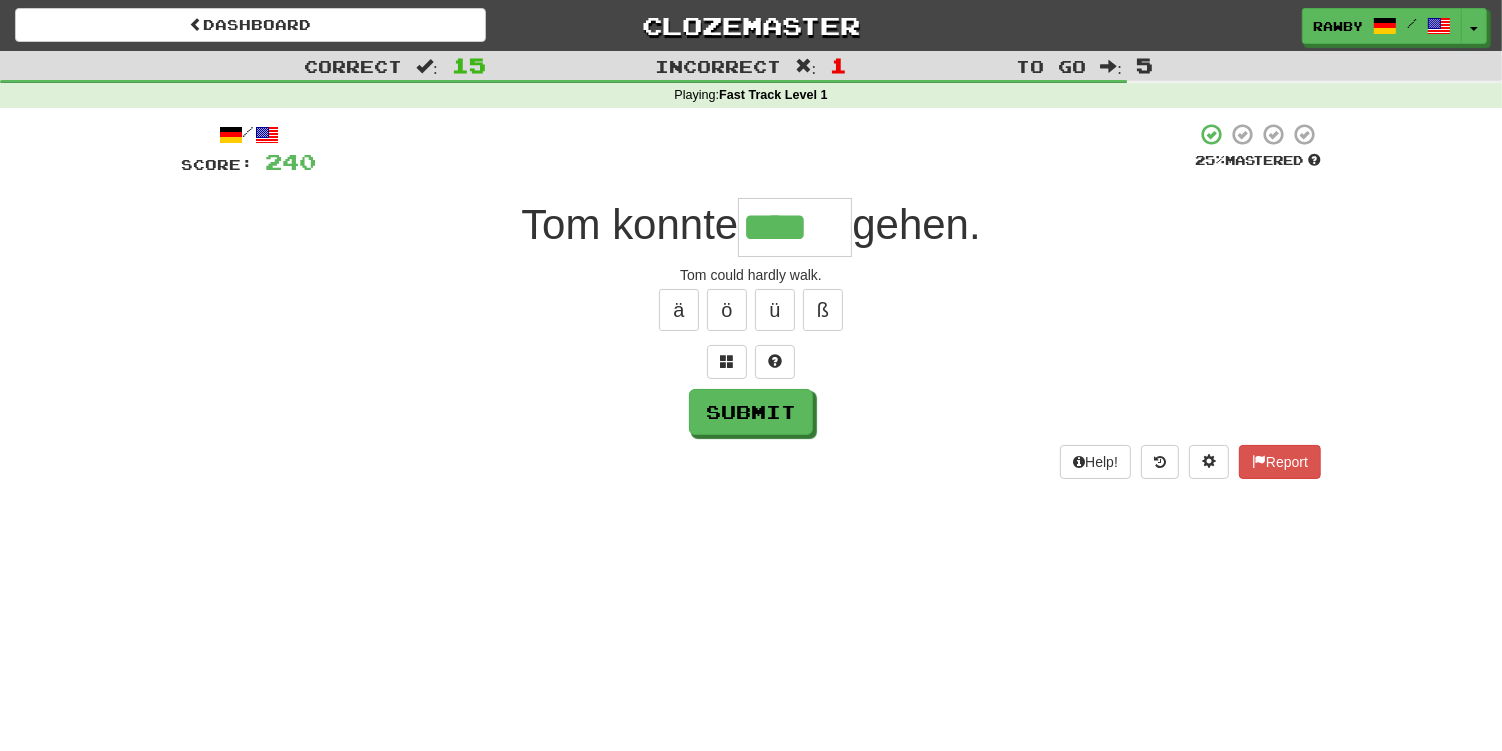 type on "****" 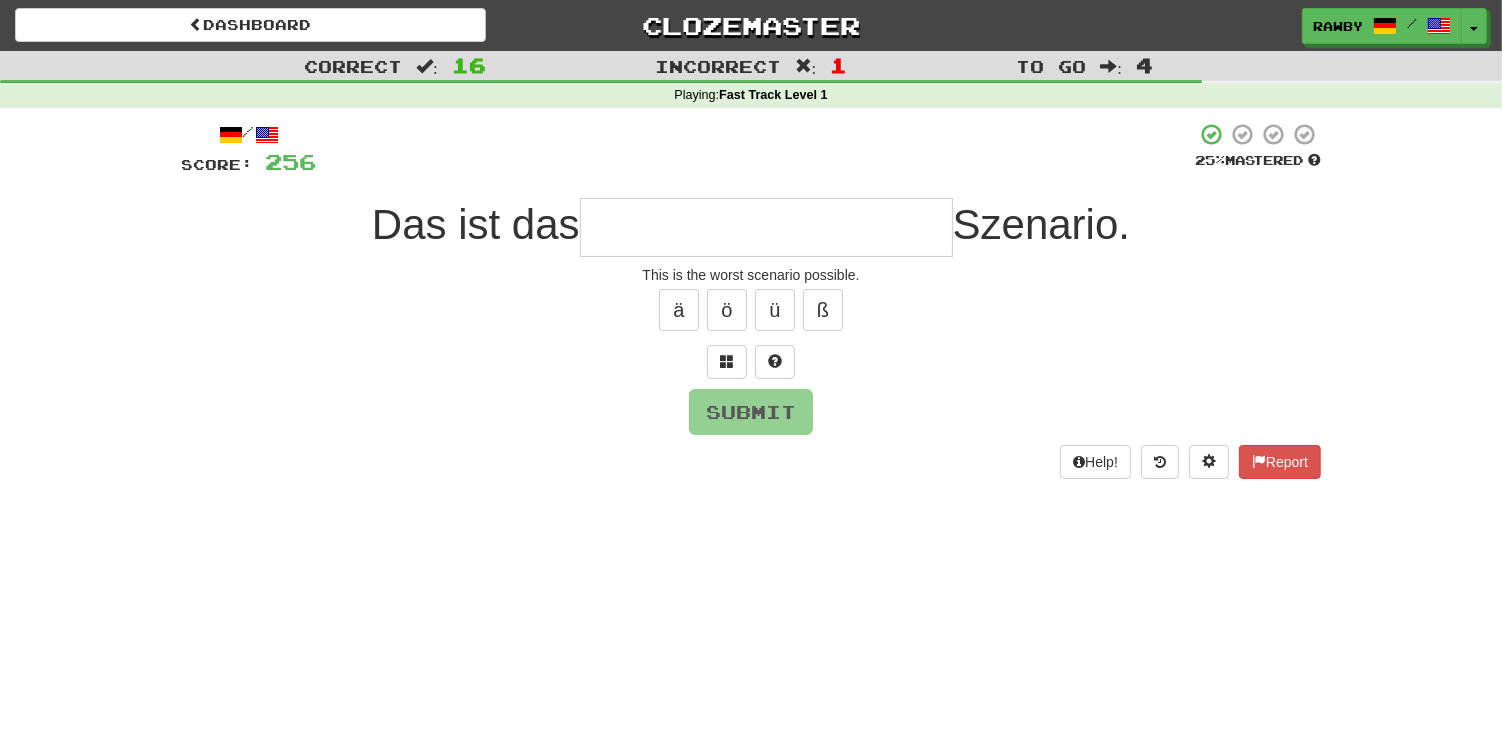 type on "*" 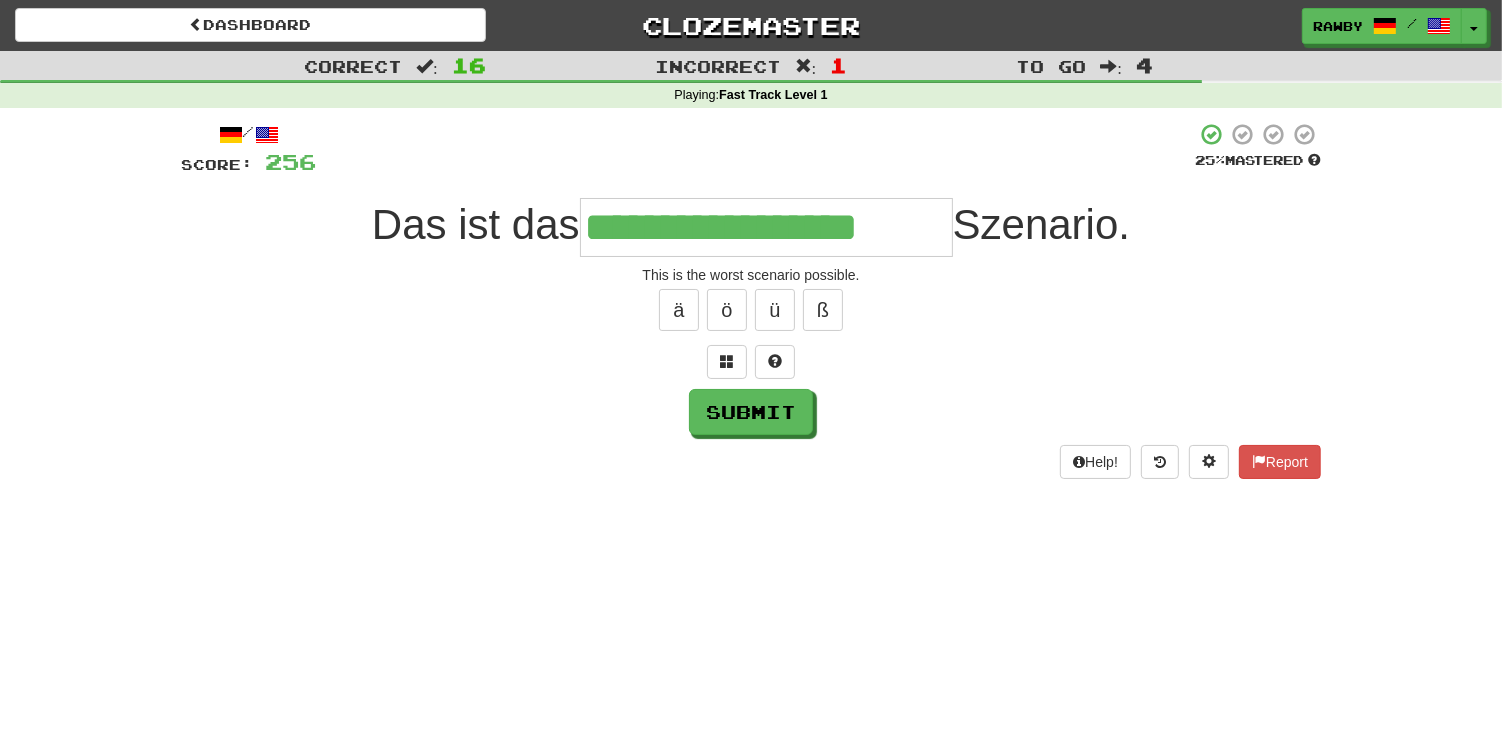 type on "**********" 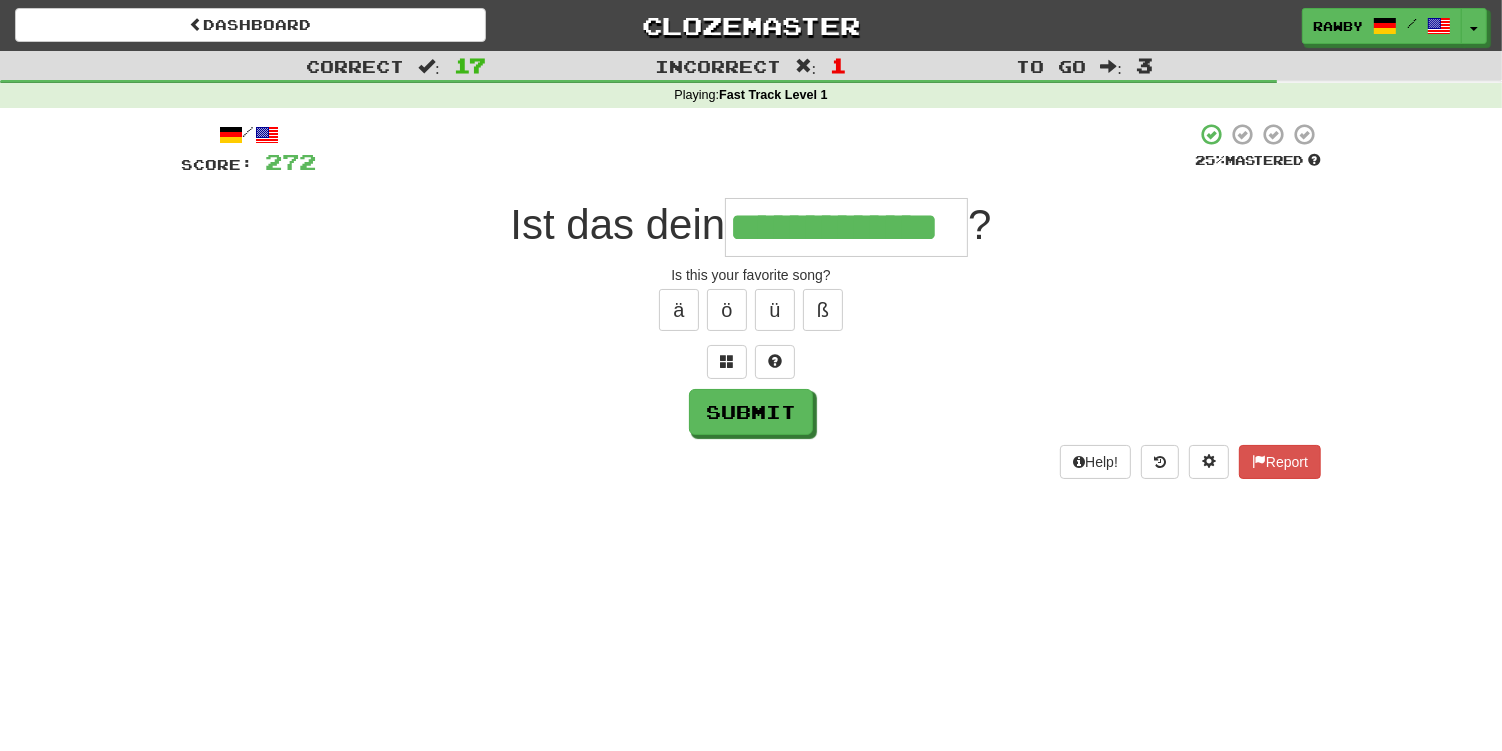 type on "**********" 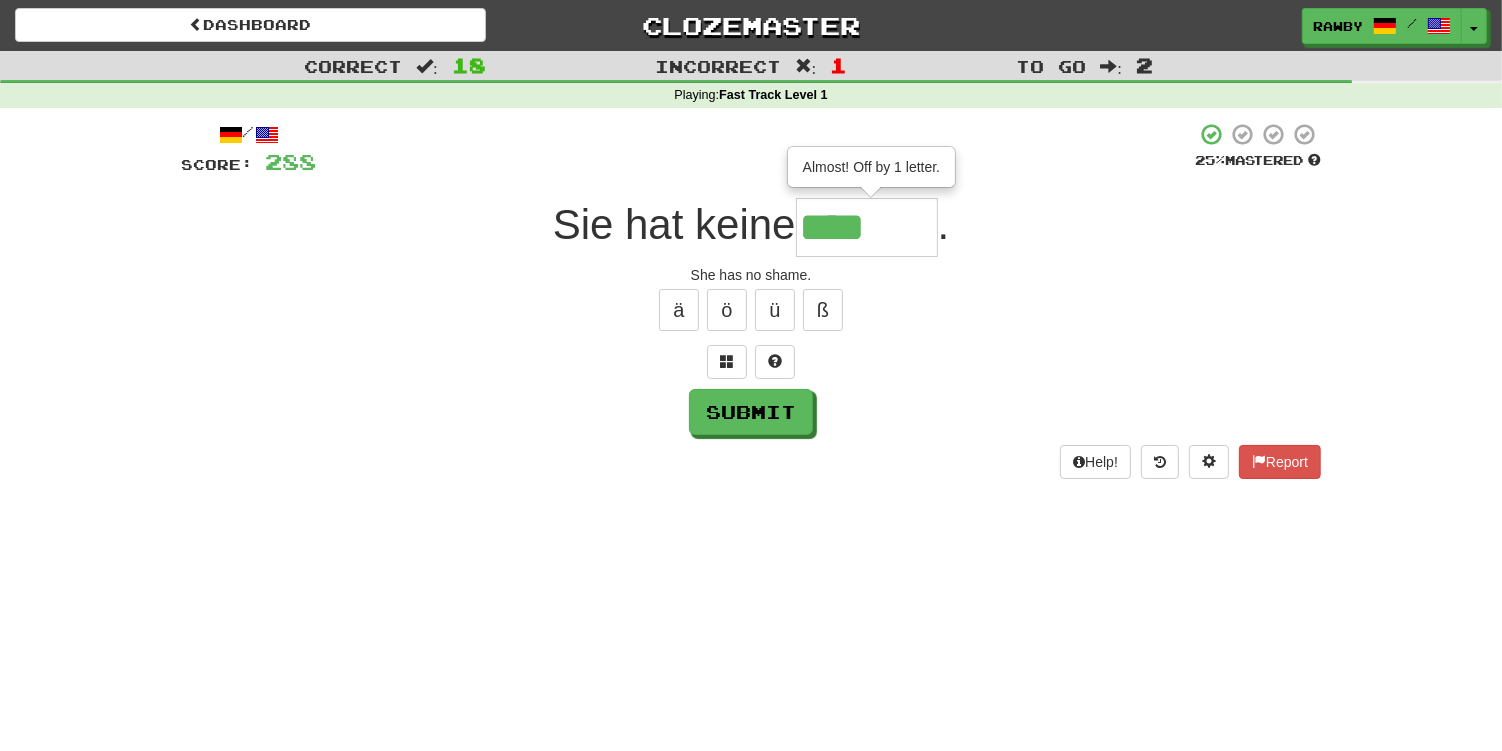 type on "*****" 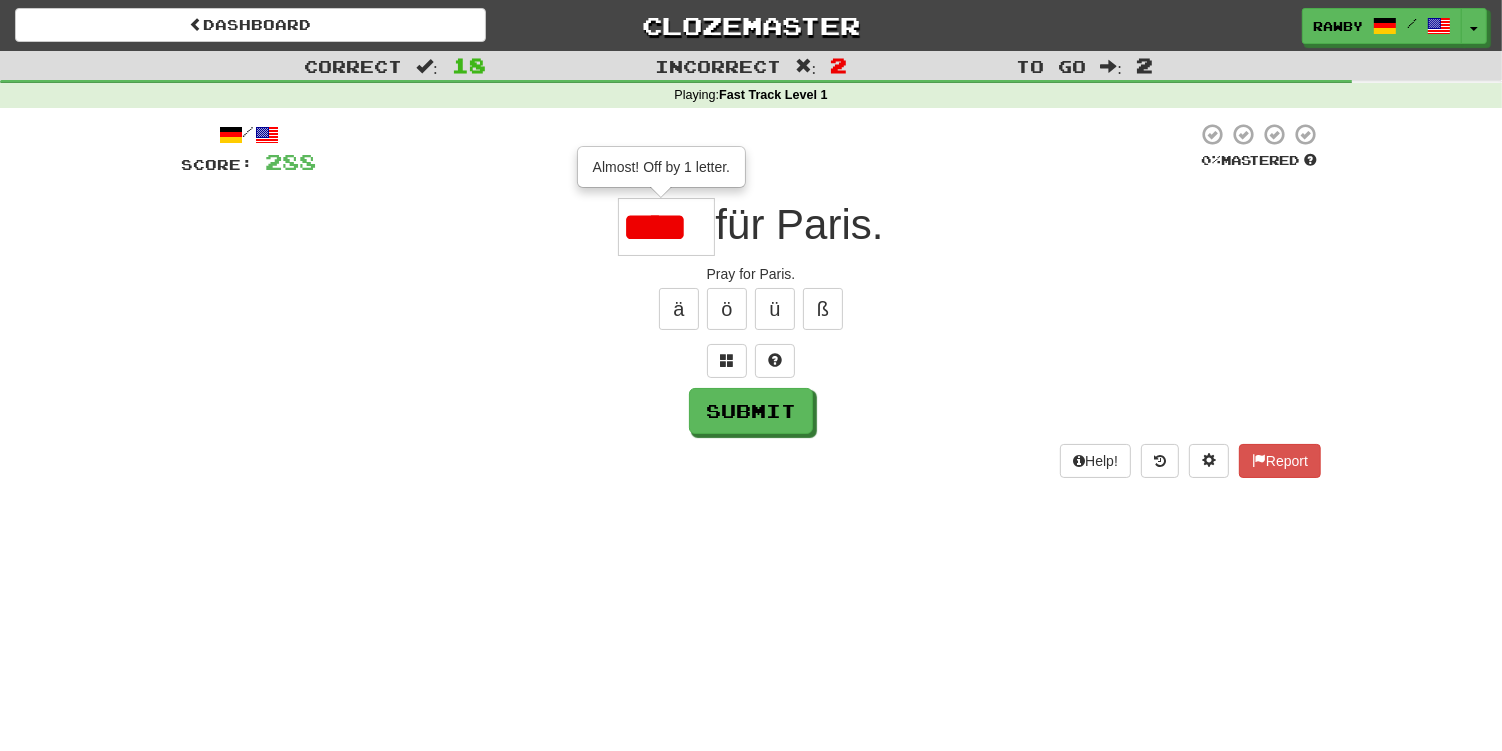scroll, scrollTop: 0, scrollLeft: 0, axis: both 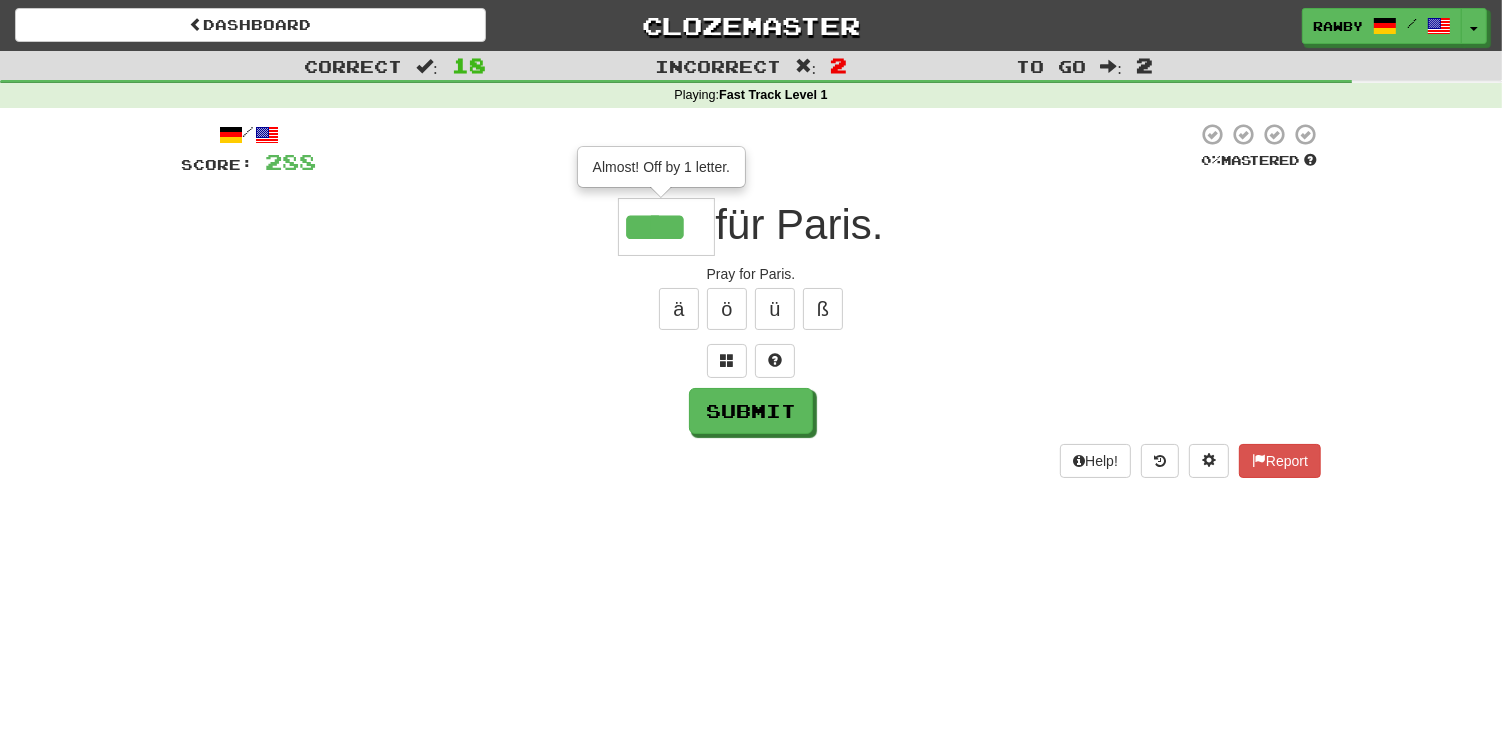 type on "****" 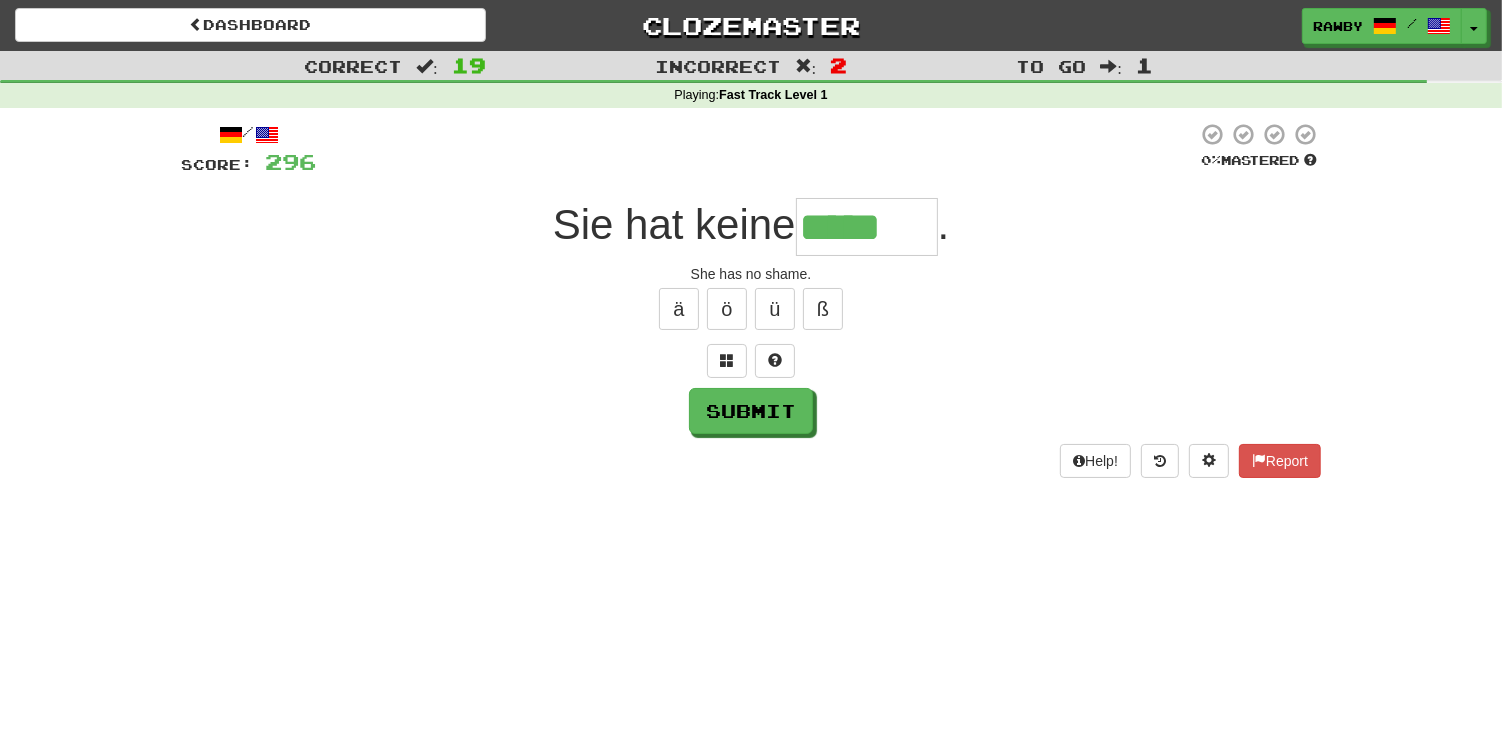 type on "*****" 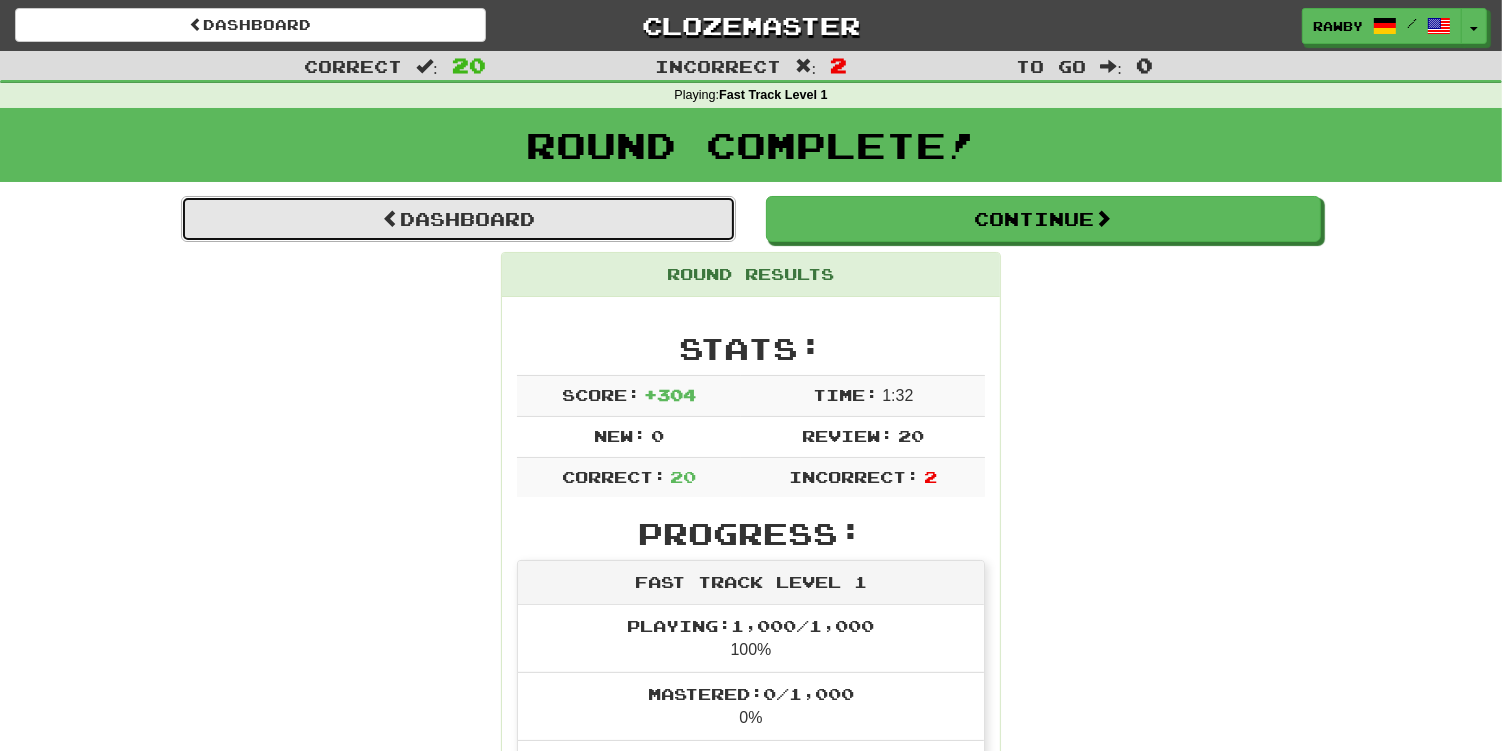 click on "Dashboard" at bounding box center (458, 219) 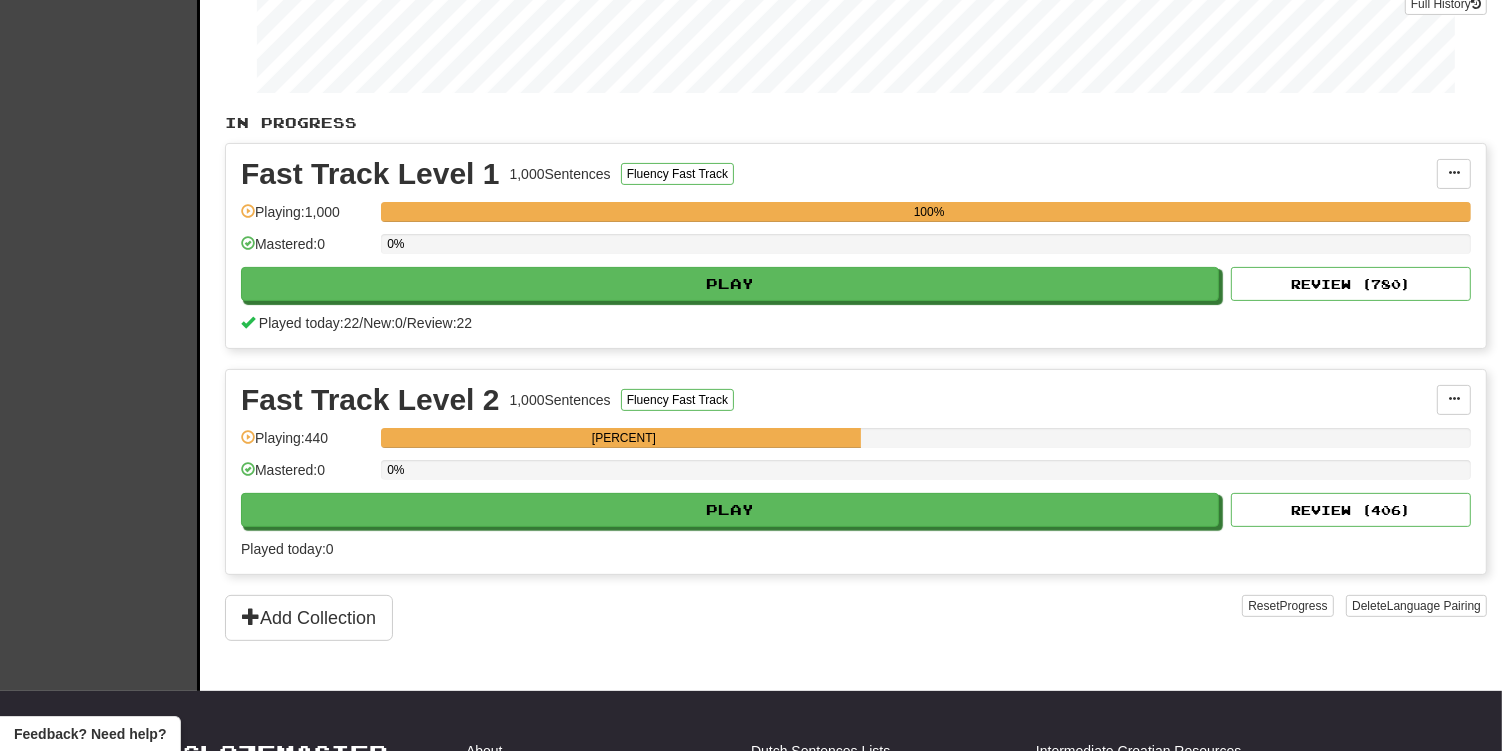 scroll, scrollTop: 361, scrollLeft: 0, axis: vertical 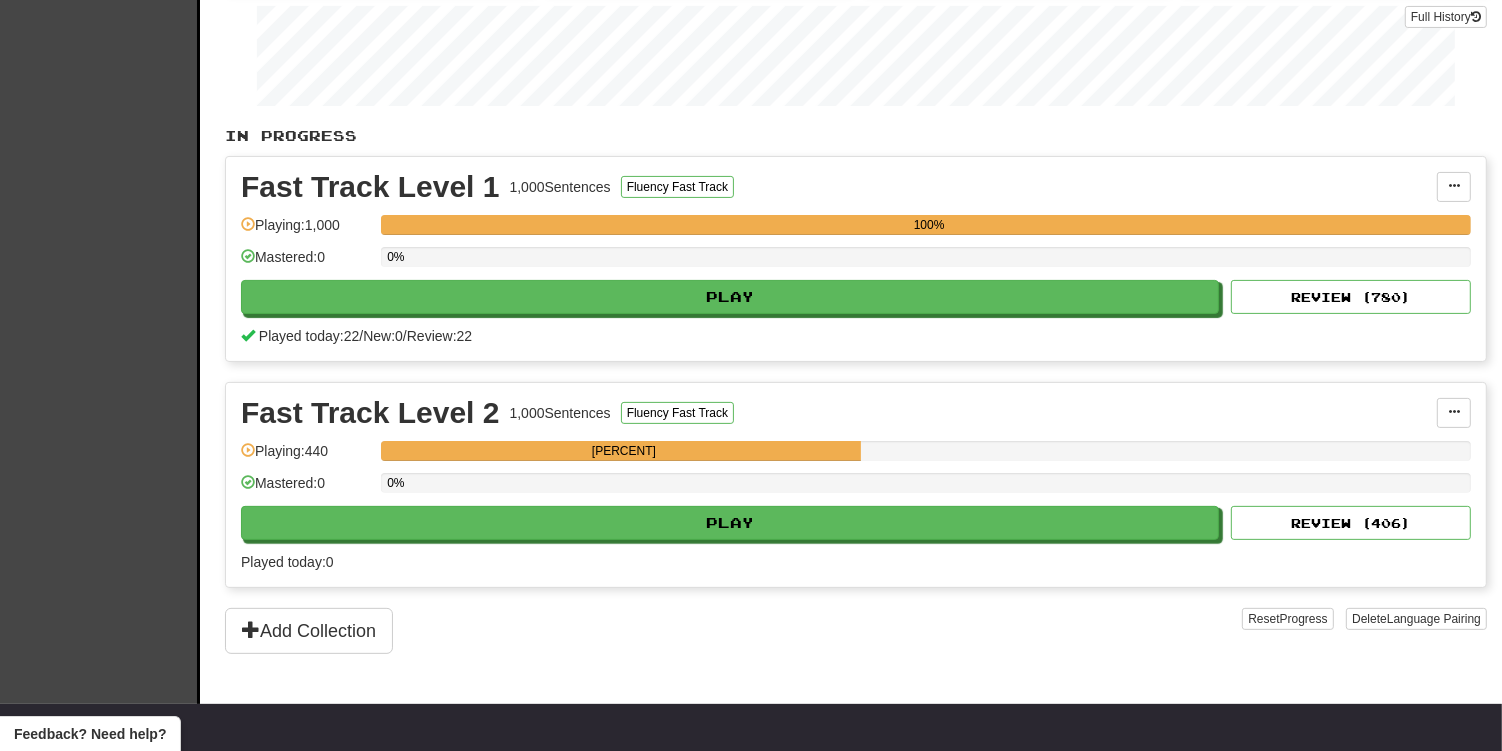 click on "Fast Track Level 2 1,000  Sentences Fluency Fast Track Manage Sentences Unpin from Dashboard  Playing:  440 44%  Mastered:  0 0% Play Review ( 406 ) Played today:  0" at bounding box center [856, 485] 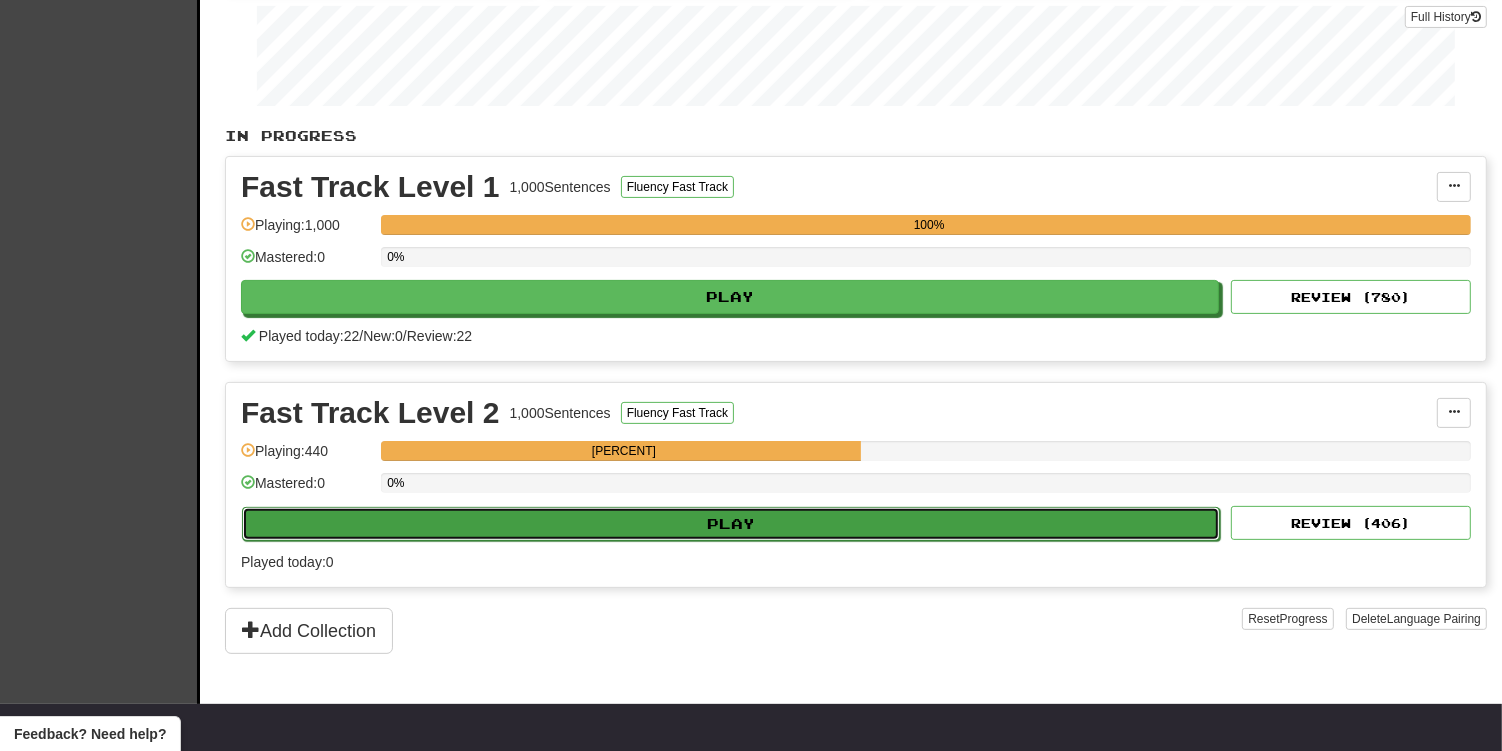 click on "Play" at bounding box center [731, 524] 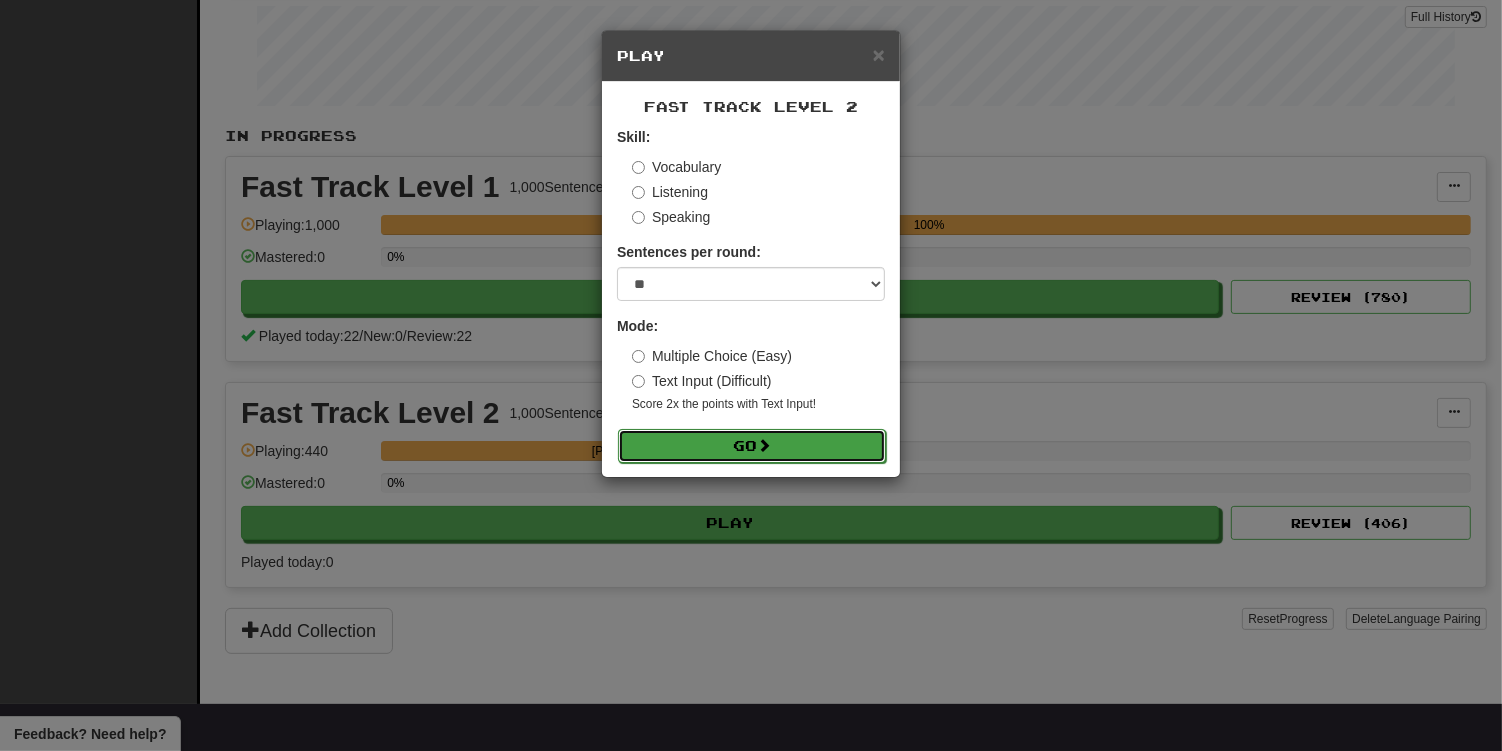 click on "Go" at bounding box center (752, 446) 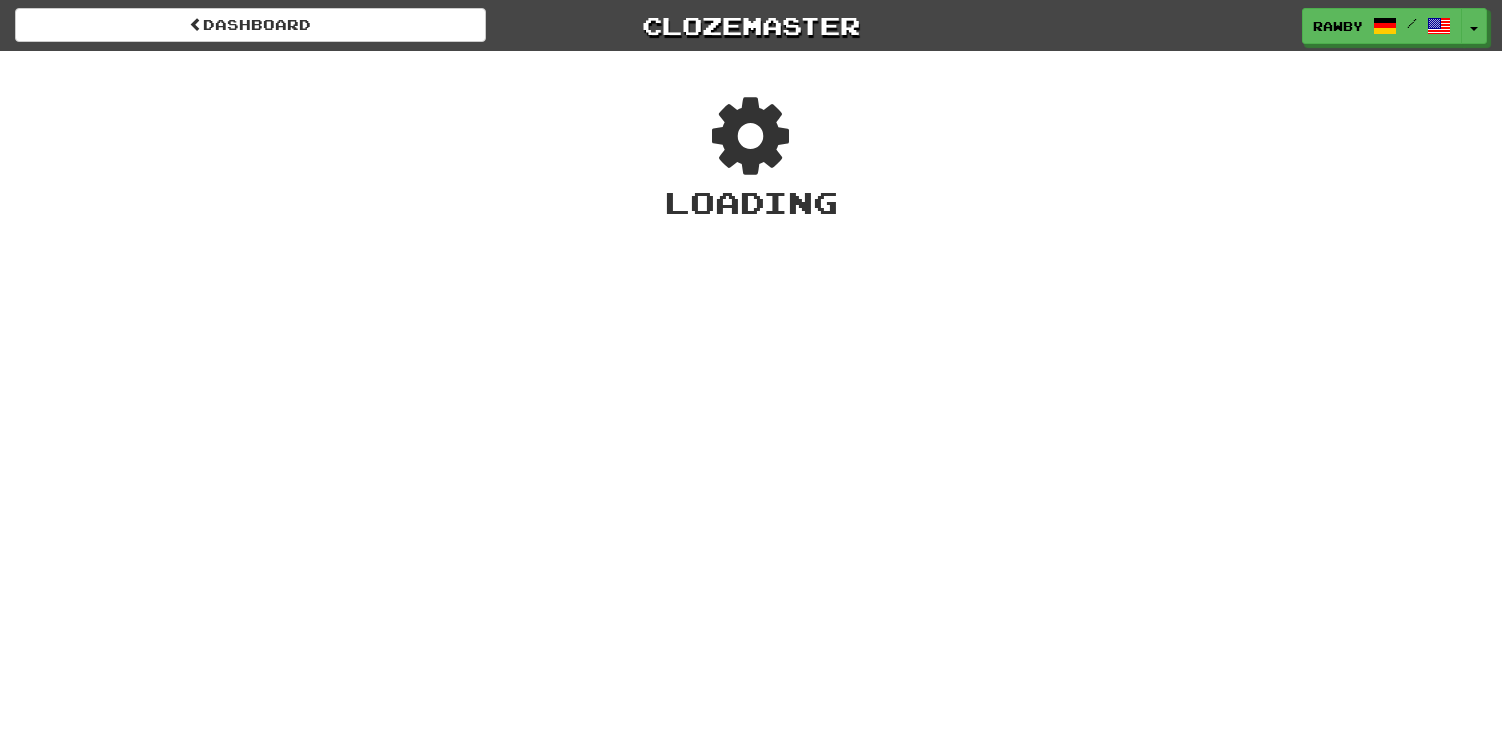 scroll, scrollTop: 0, scrollLeft: 0, axis: both 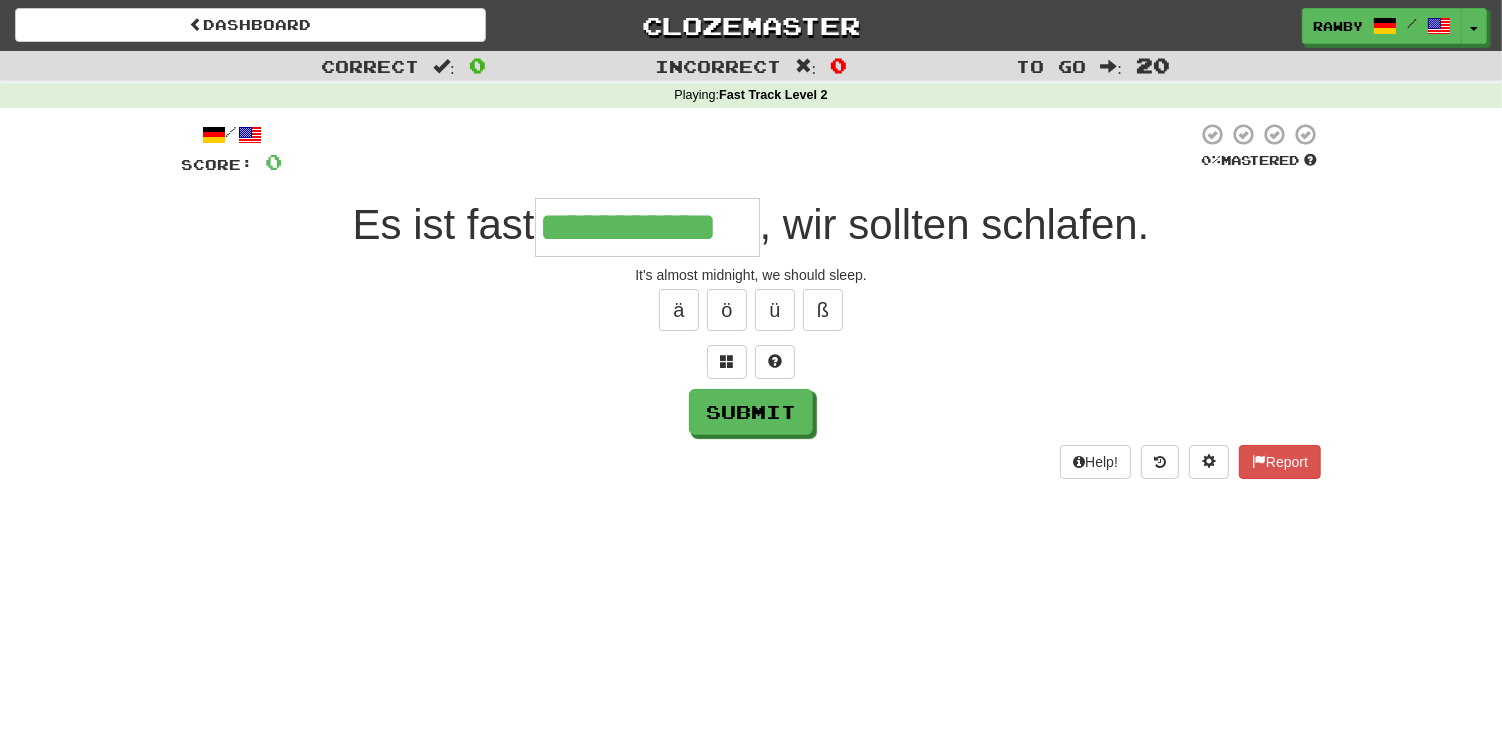 type on "**********" 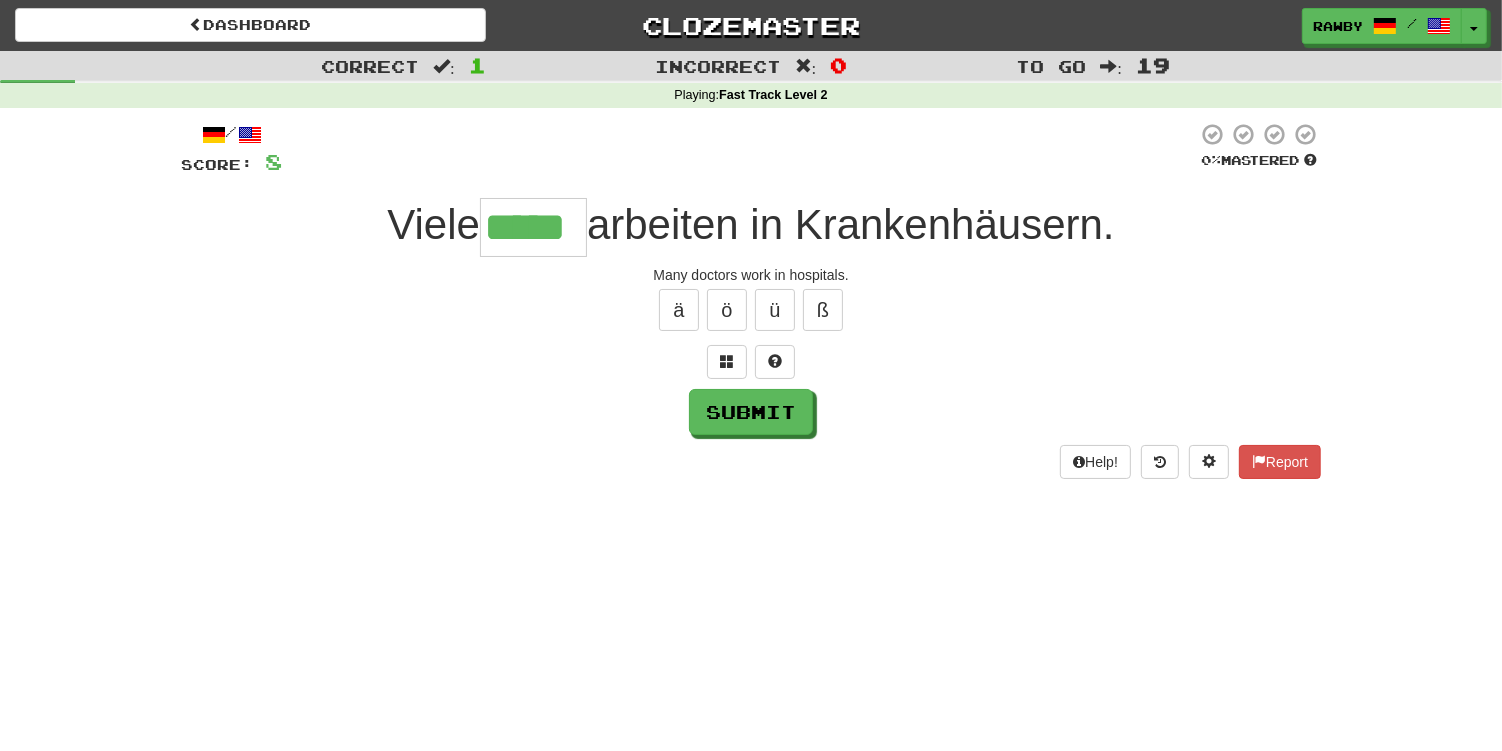 type on "*****" 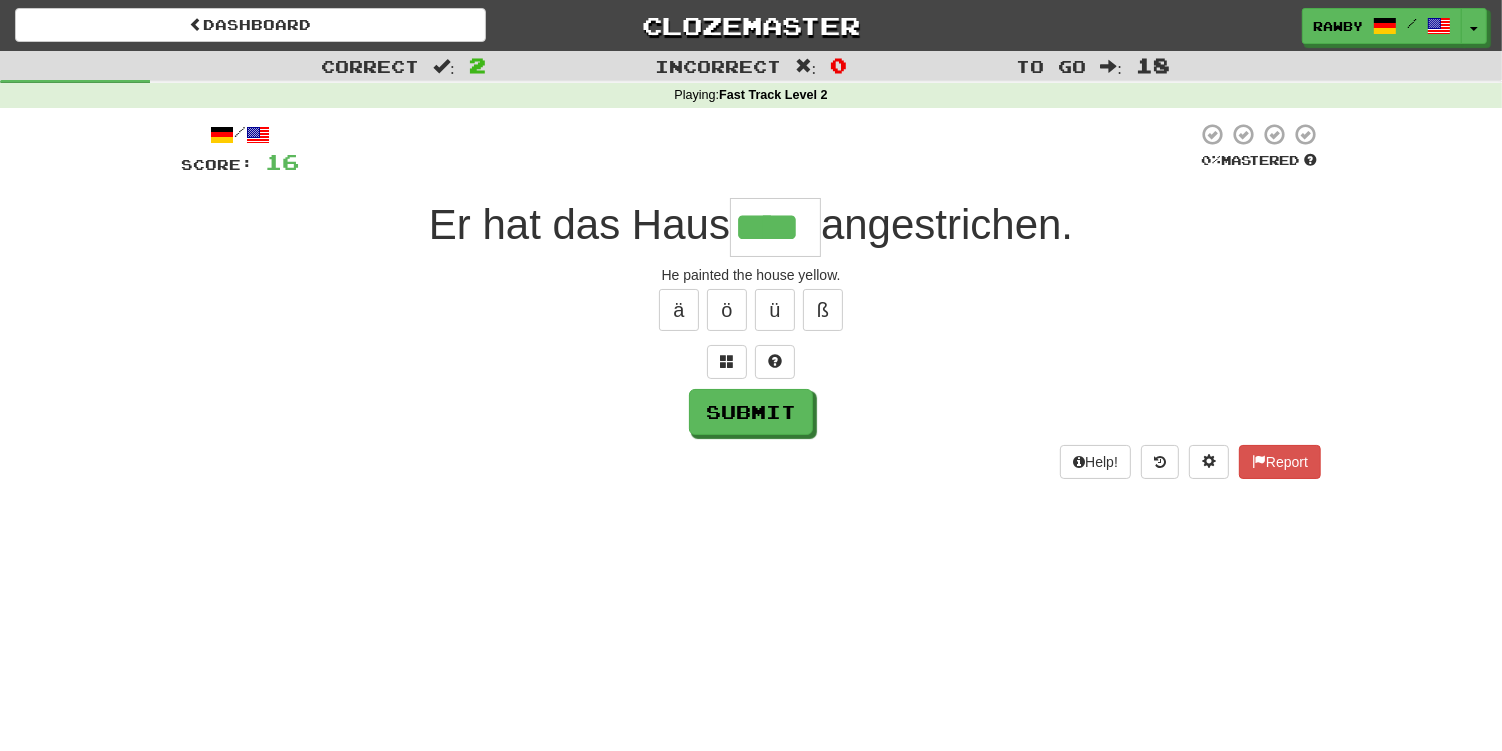 type on "****" 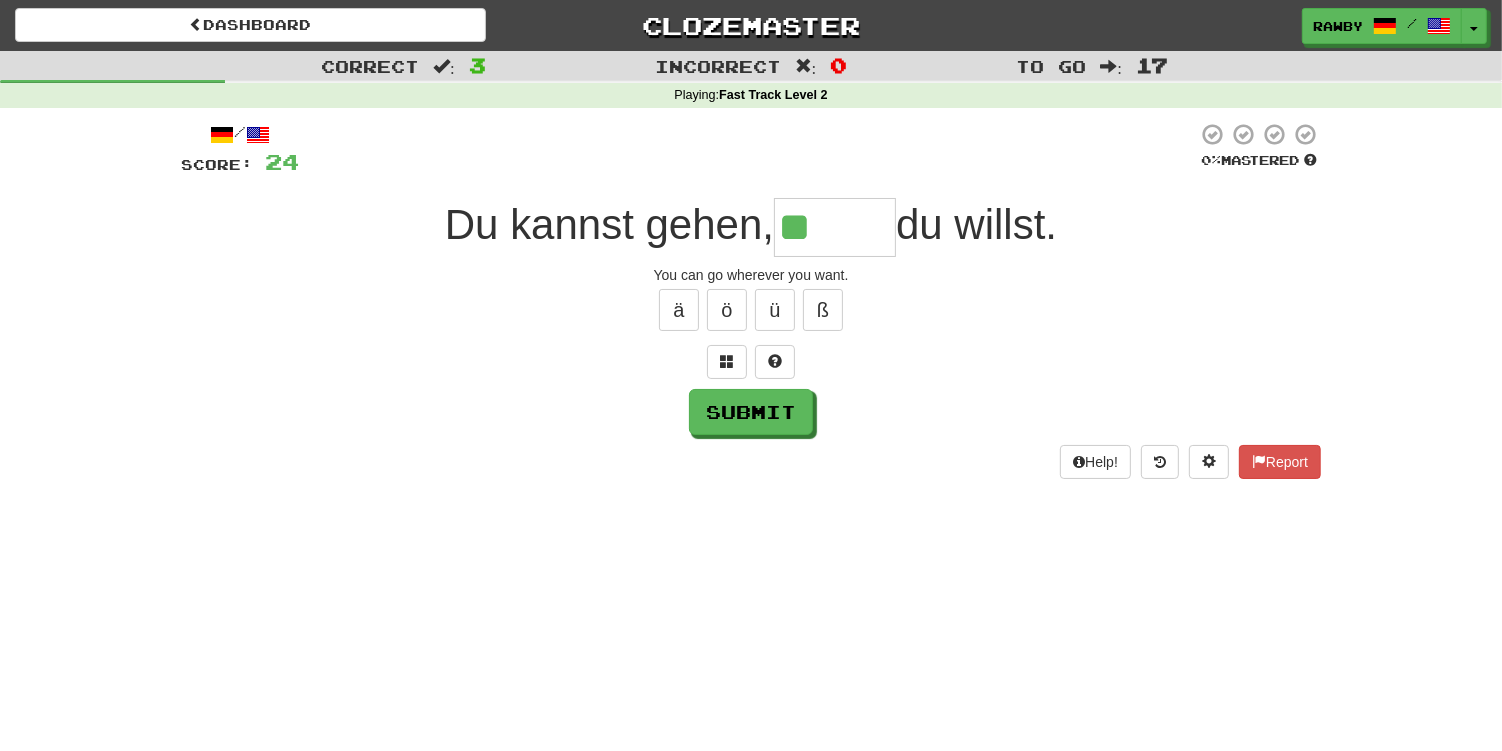 type on "*****" 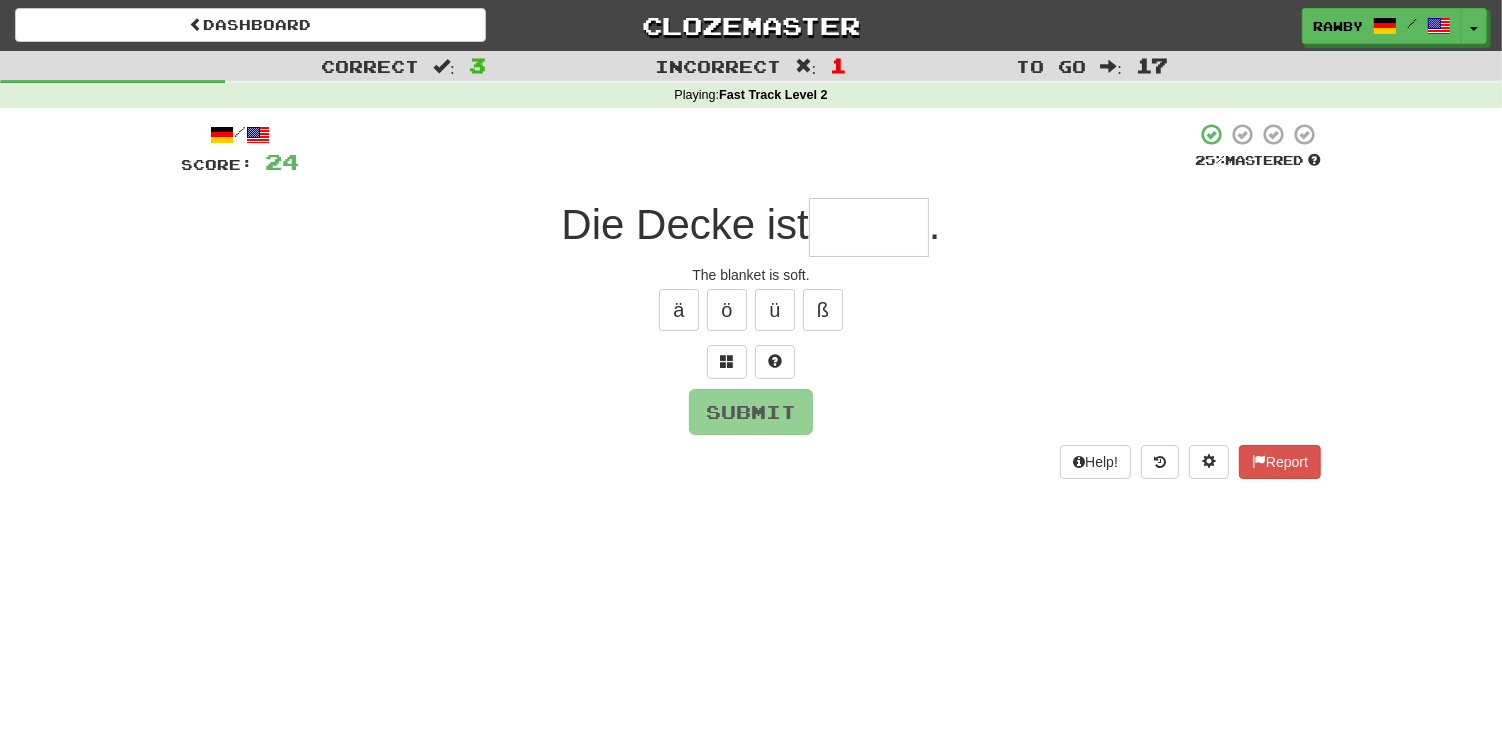 type on "*" 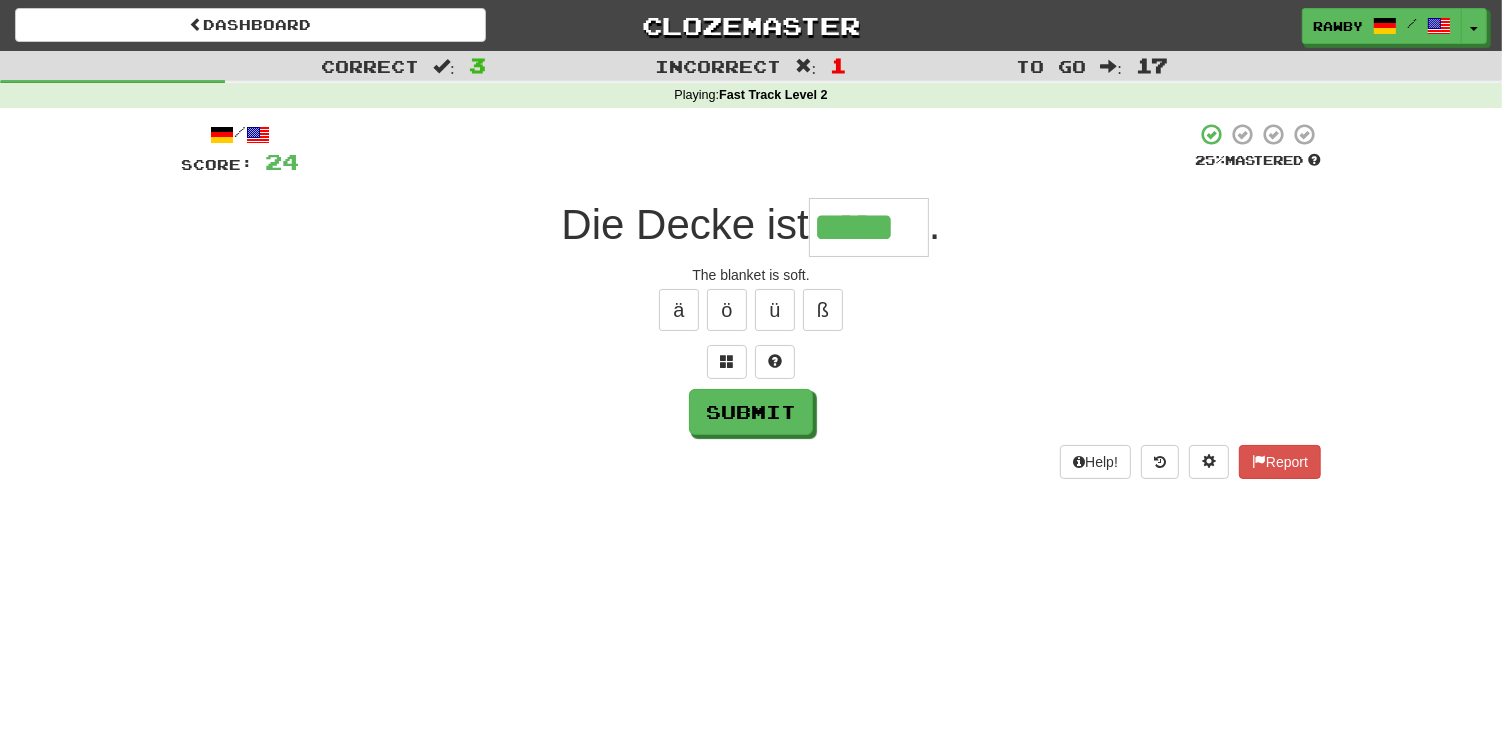 type on "*****" 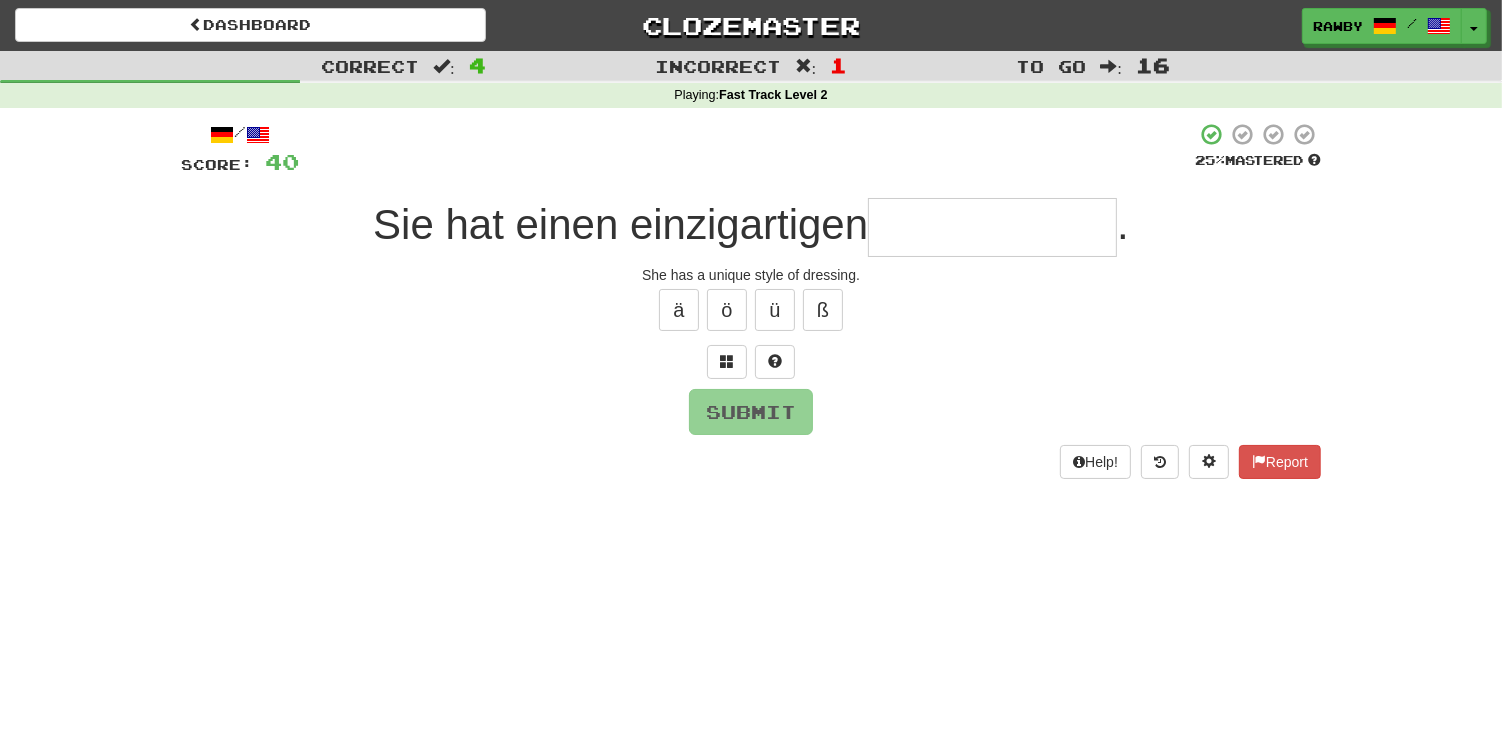 type on "*" 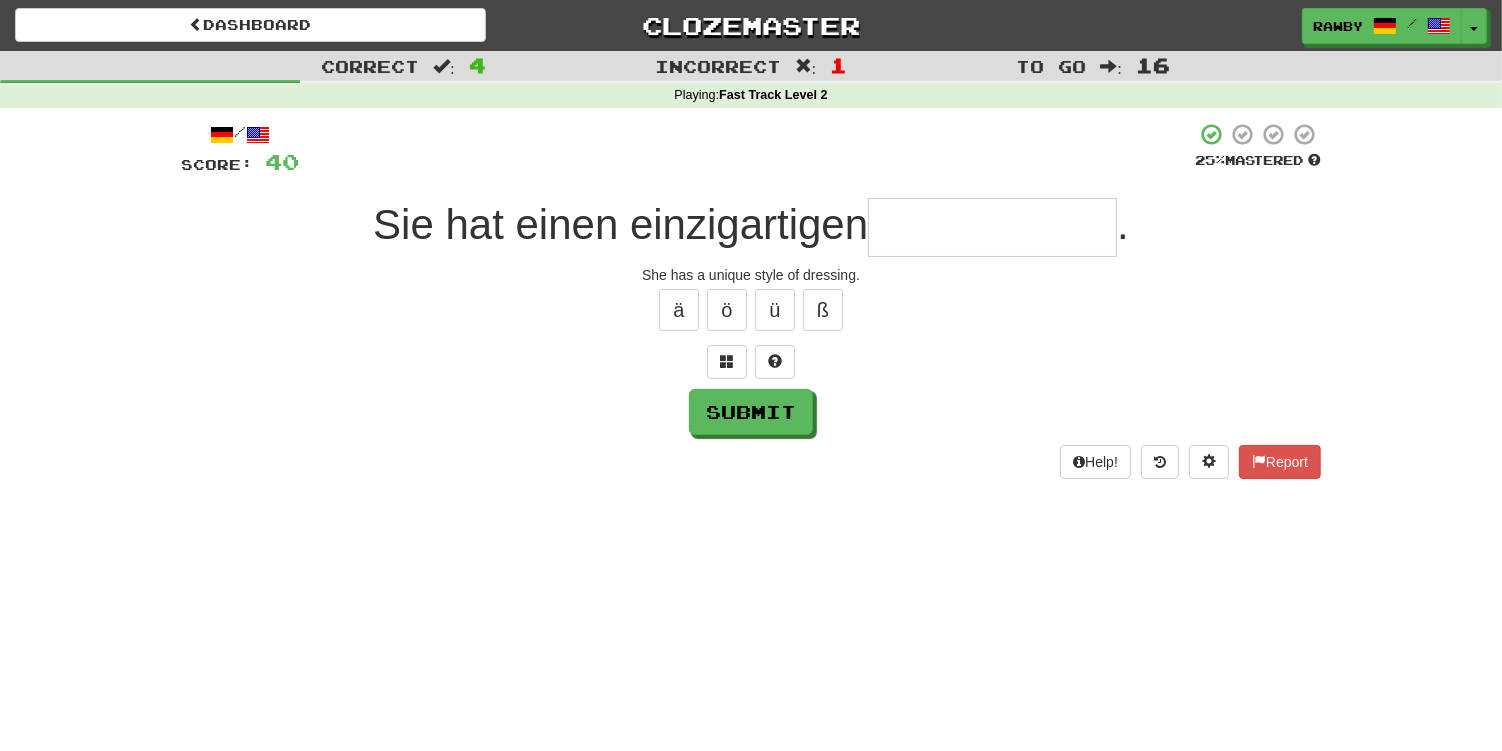 type on "*" 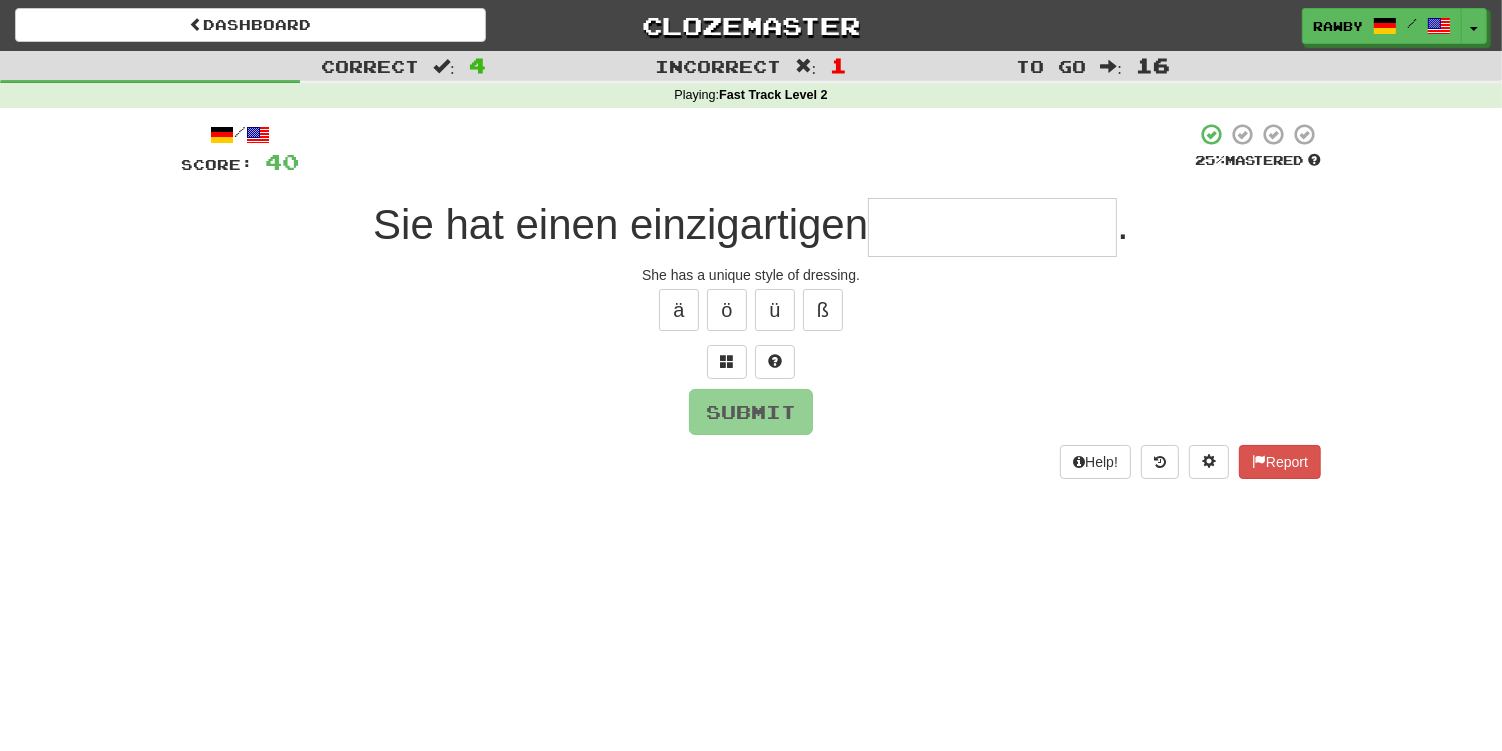 type on "**********" 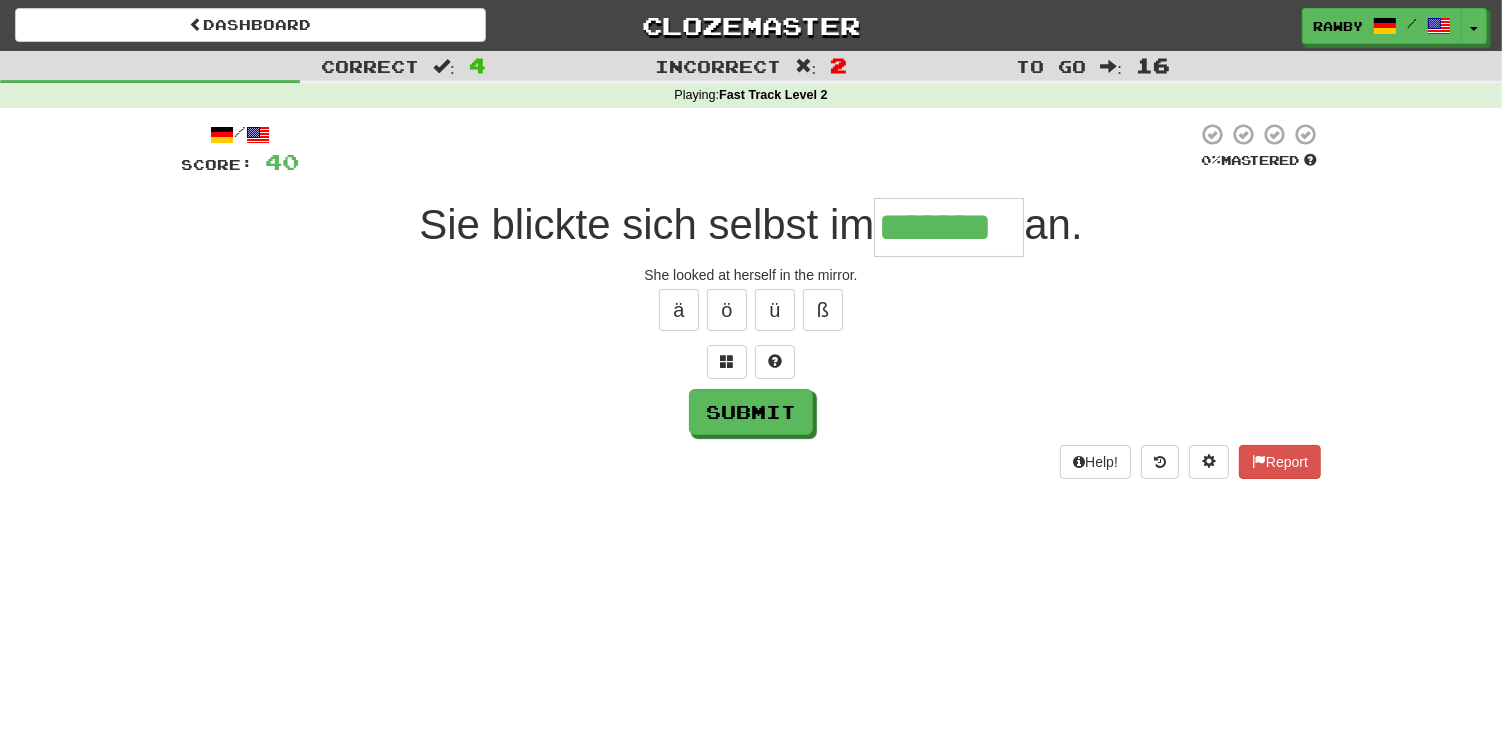 type on "*******" 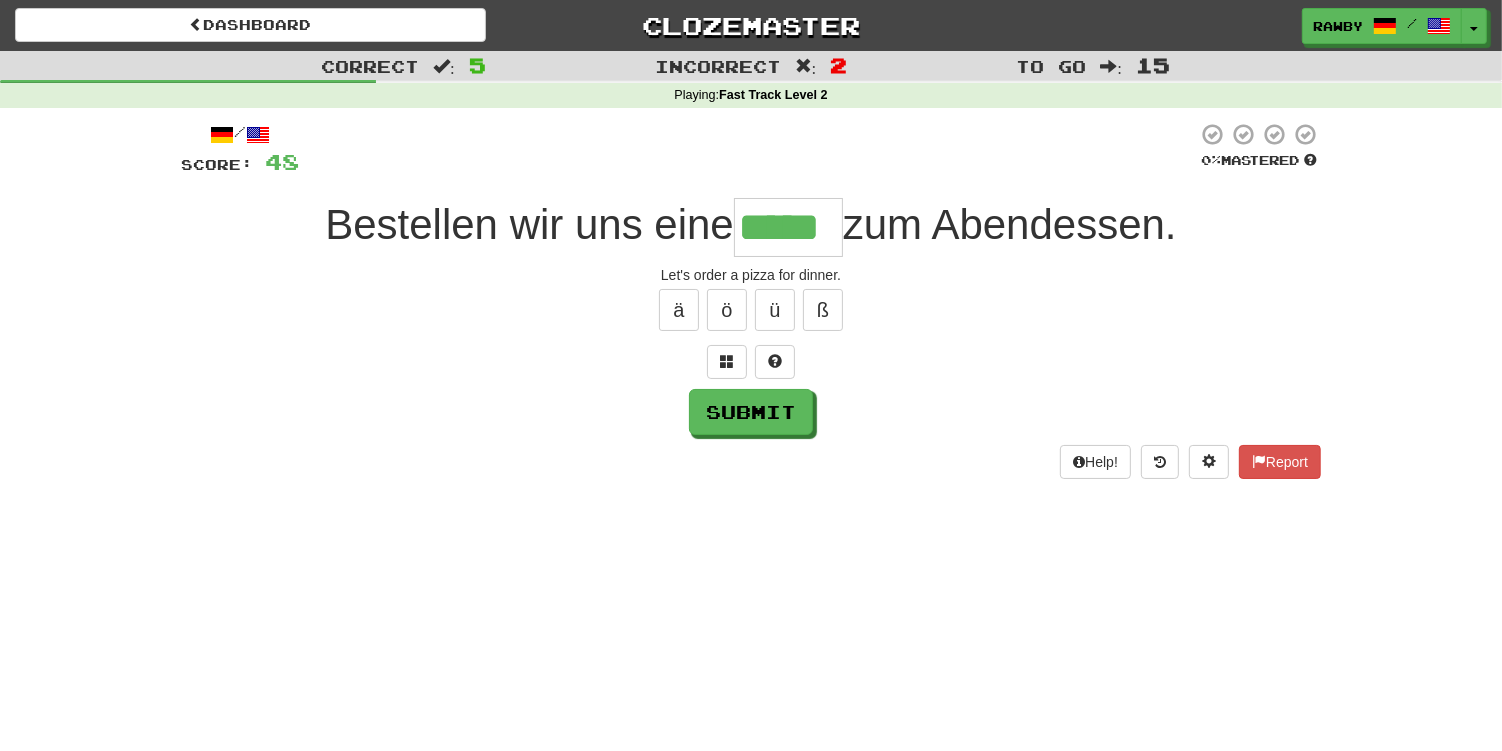 type on "*****" 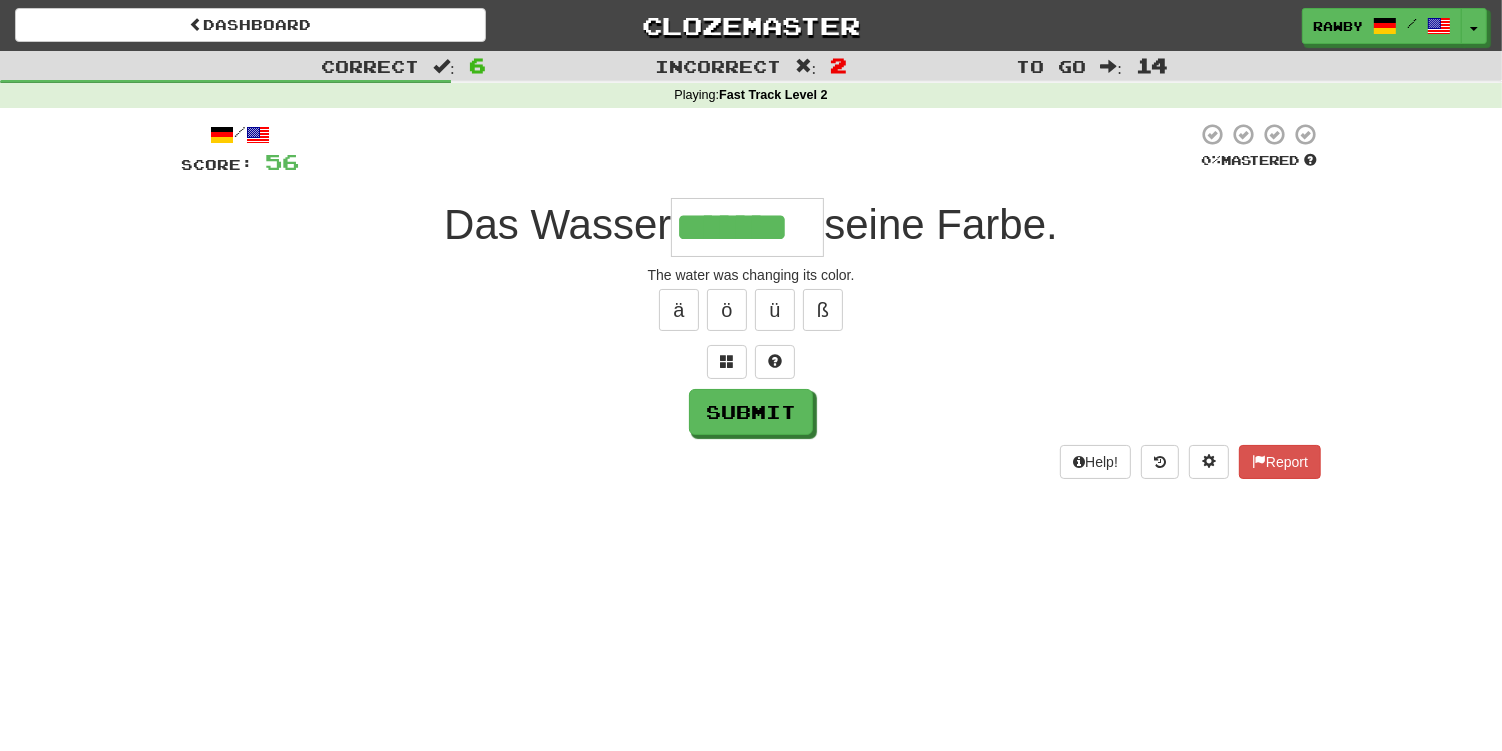 type on "*******" 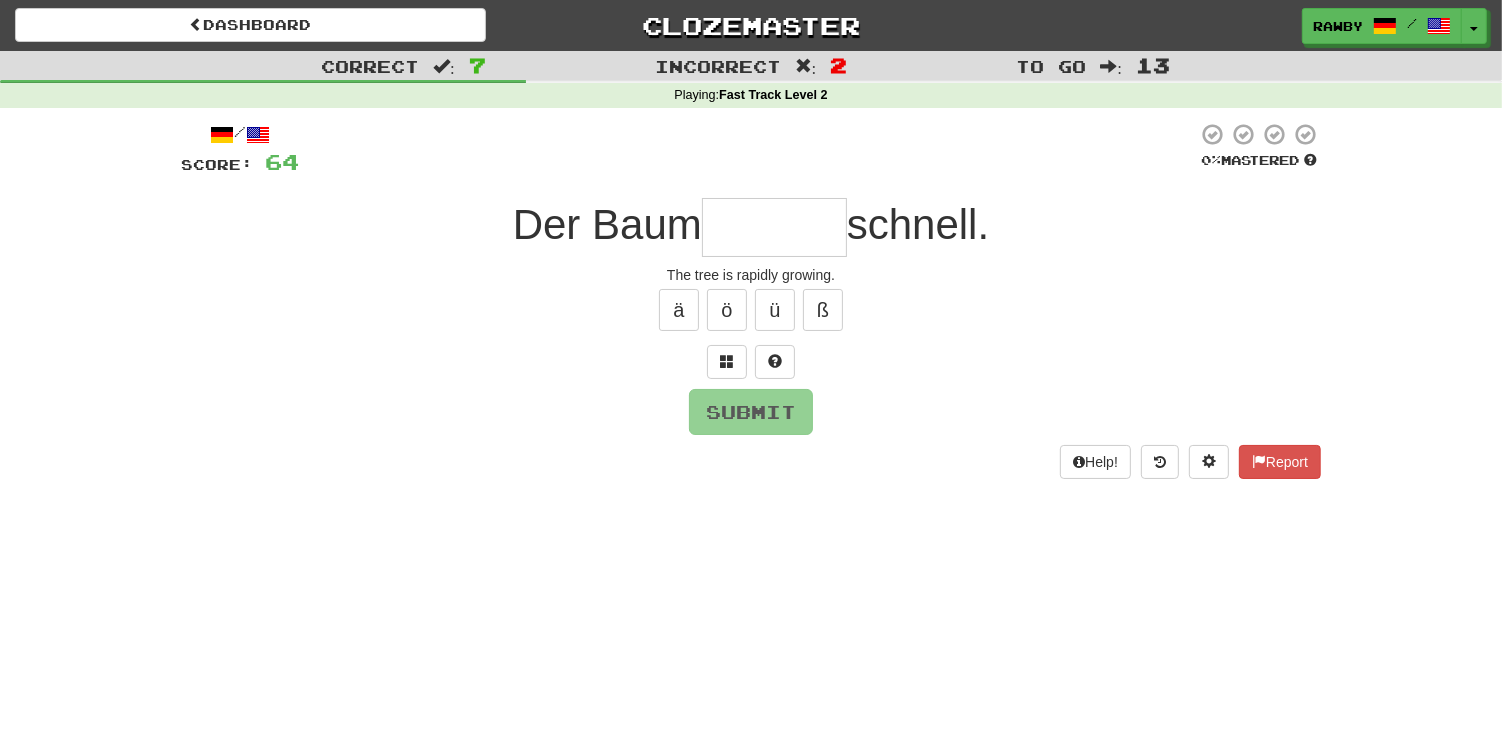 type on "*" 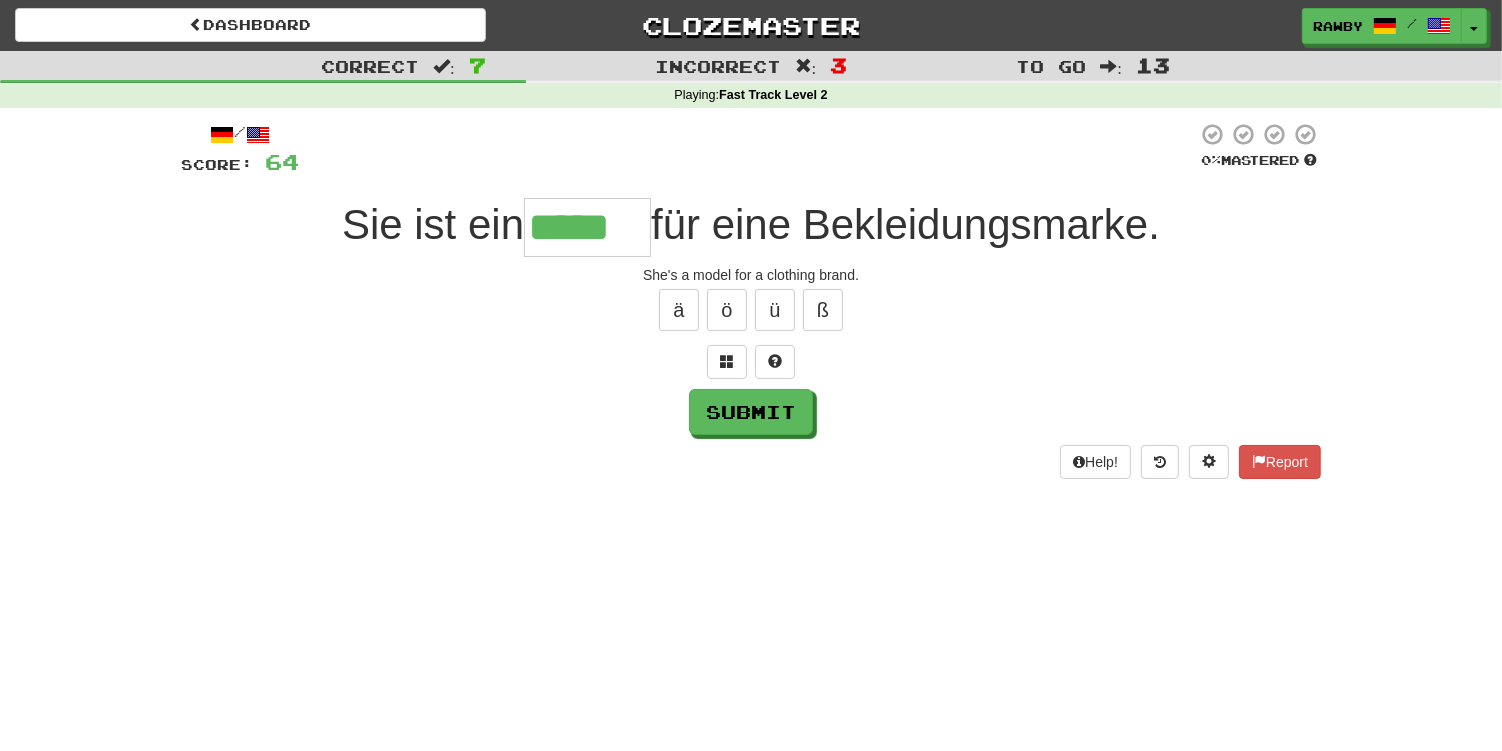 type on "*****" 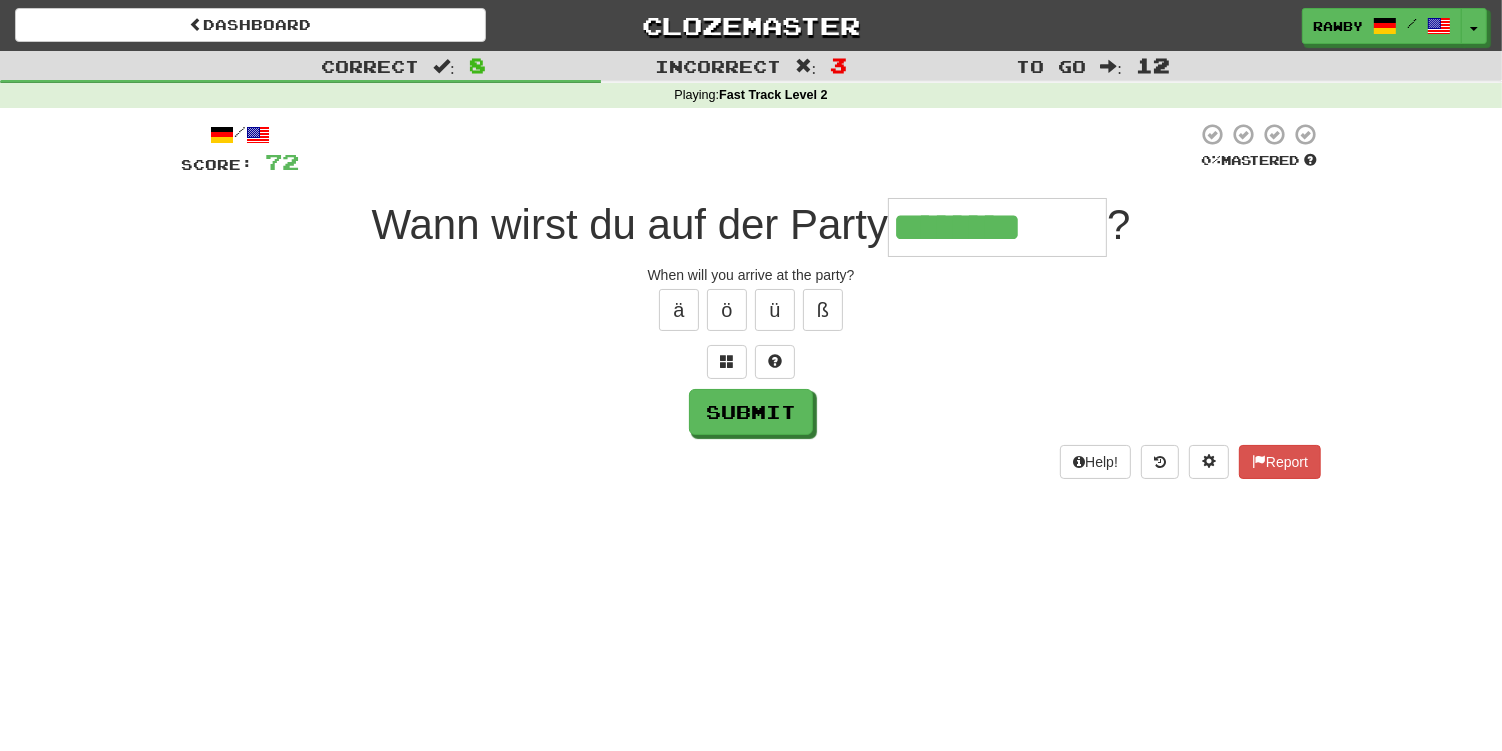 type on "********" 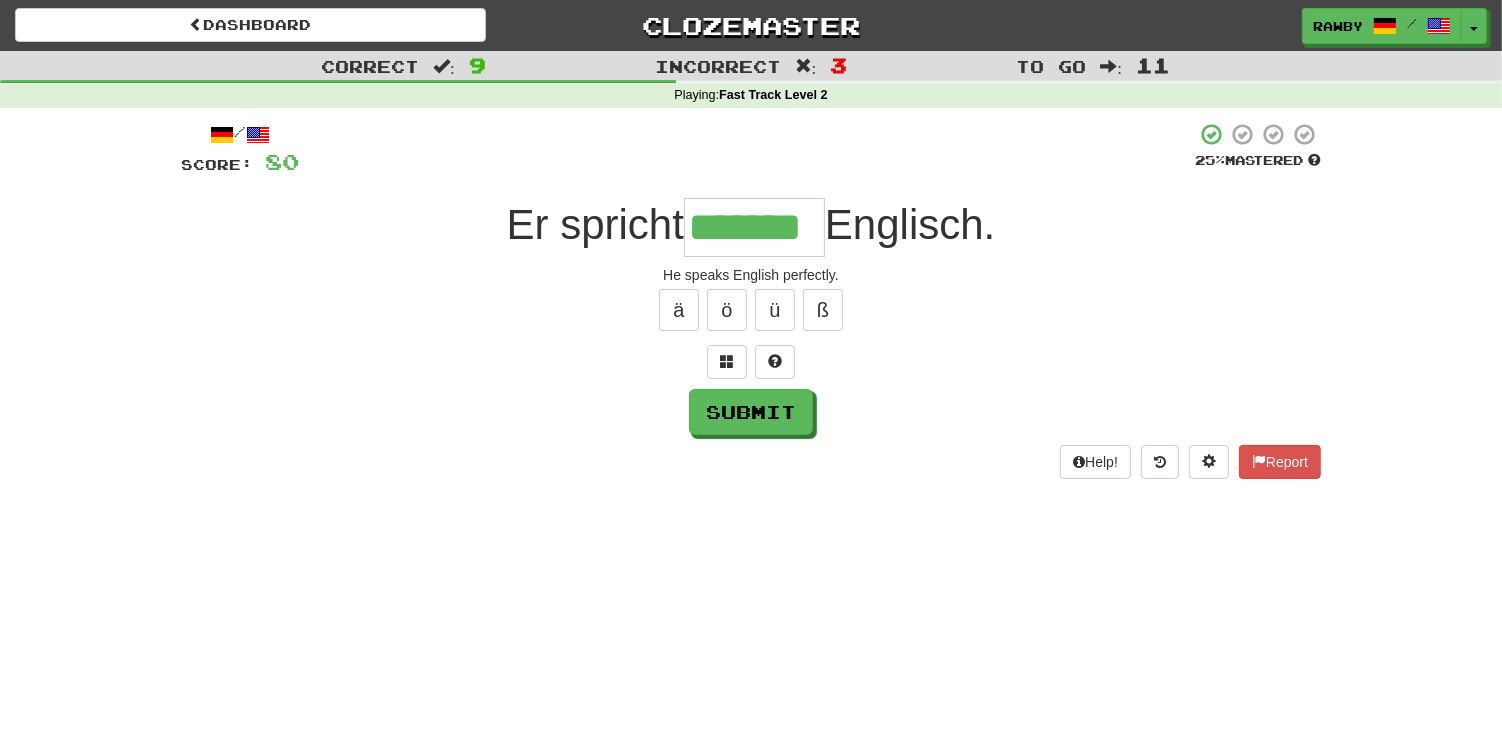 type on "*******" 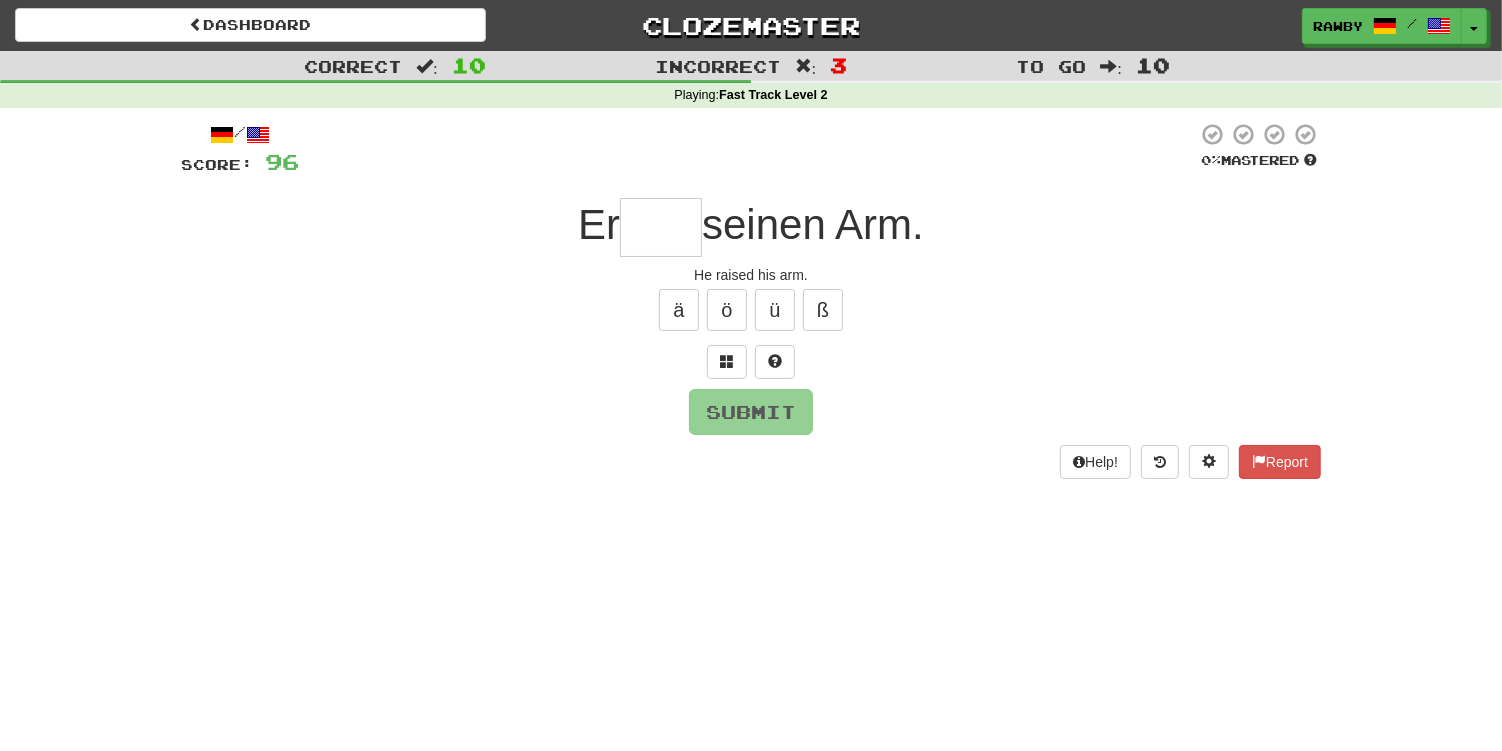type on "*" 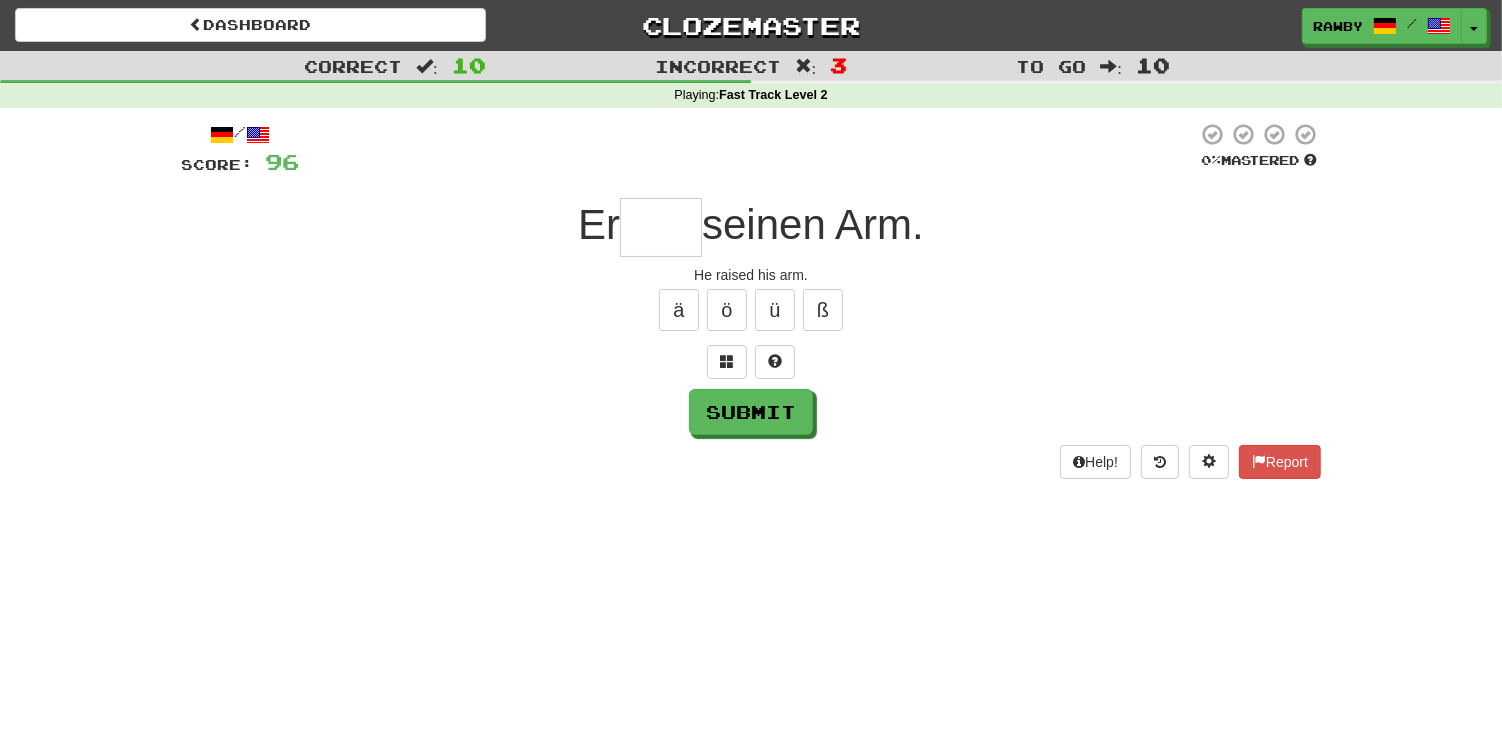 type on "*" 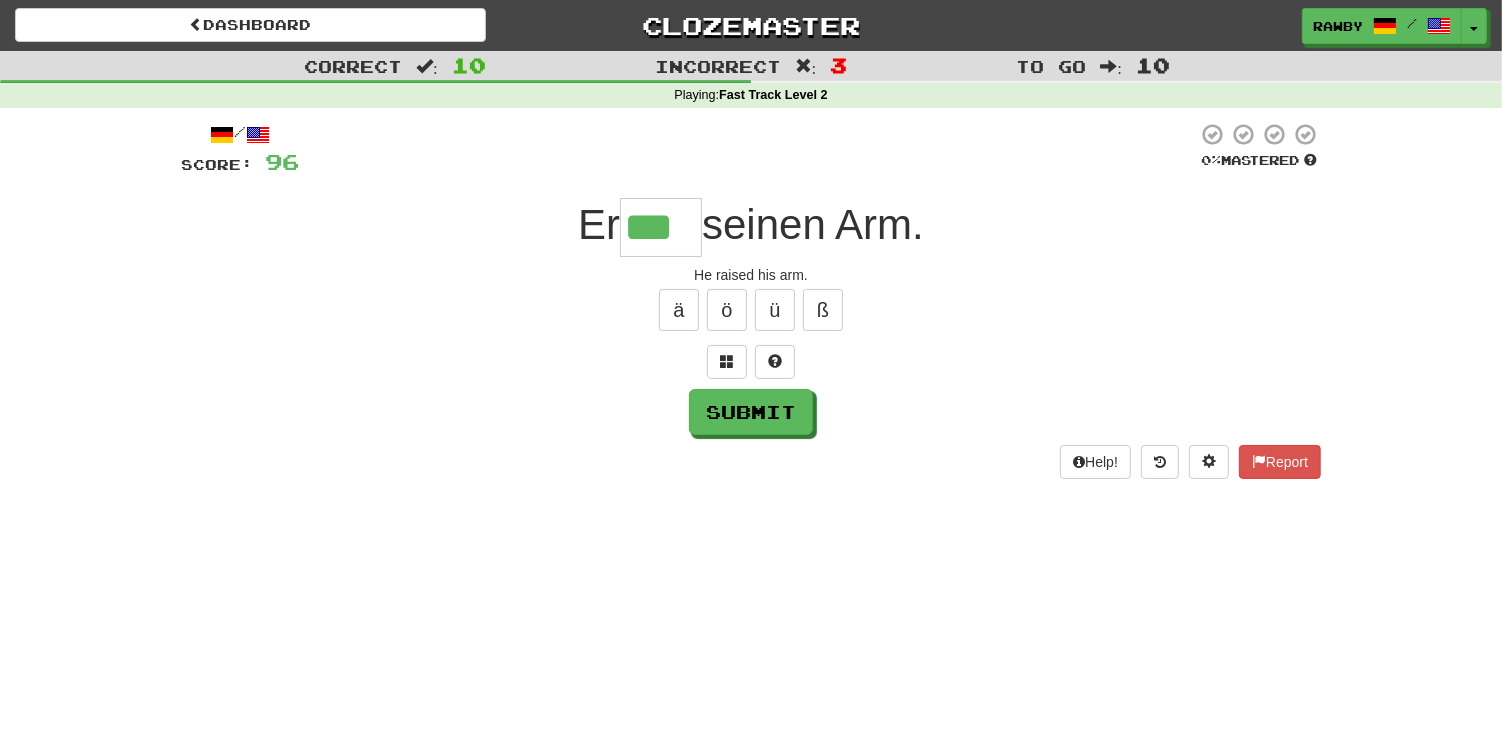 type on "***" 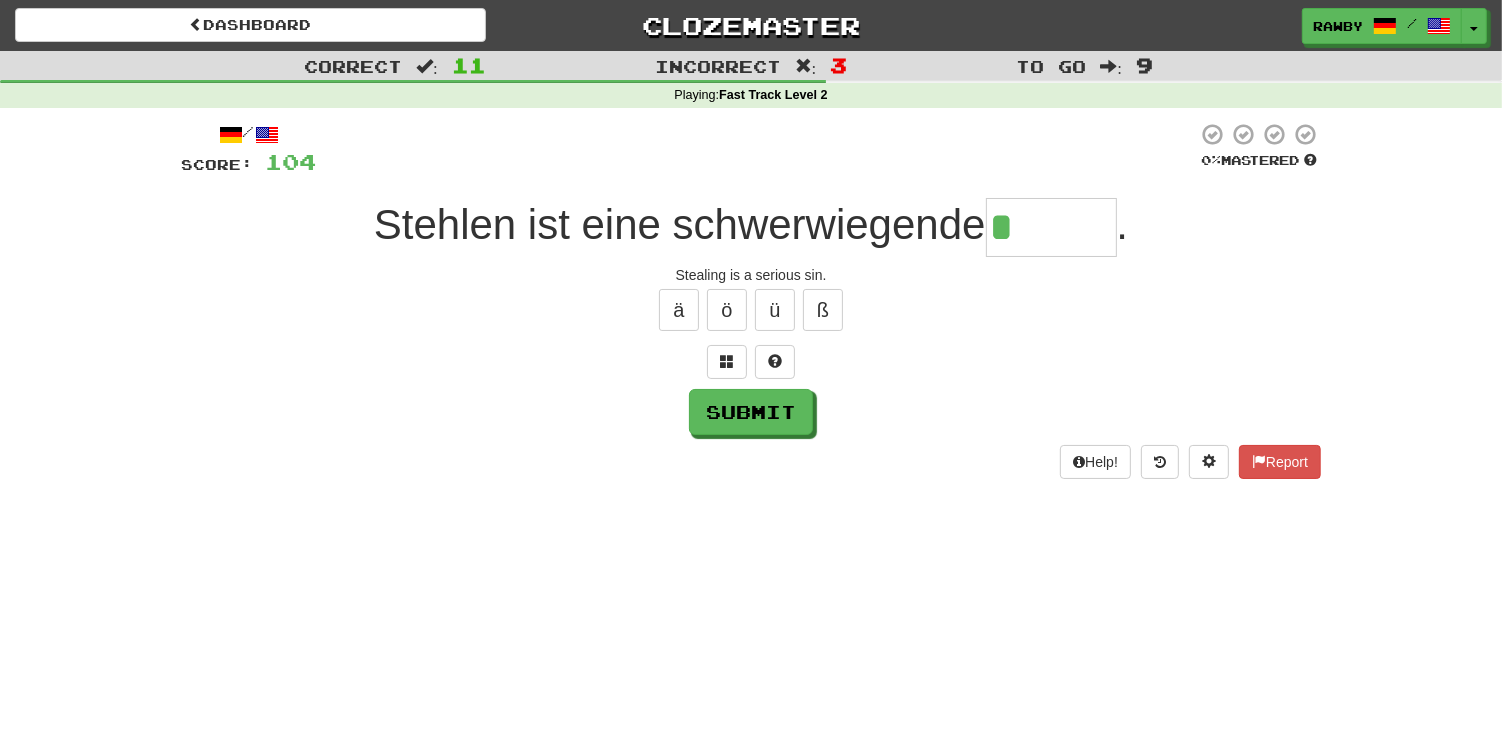 type on "*****" 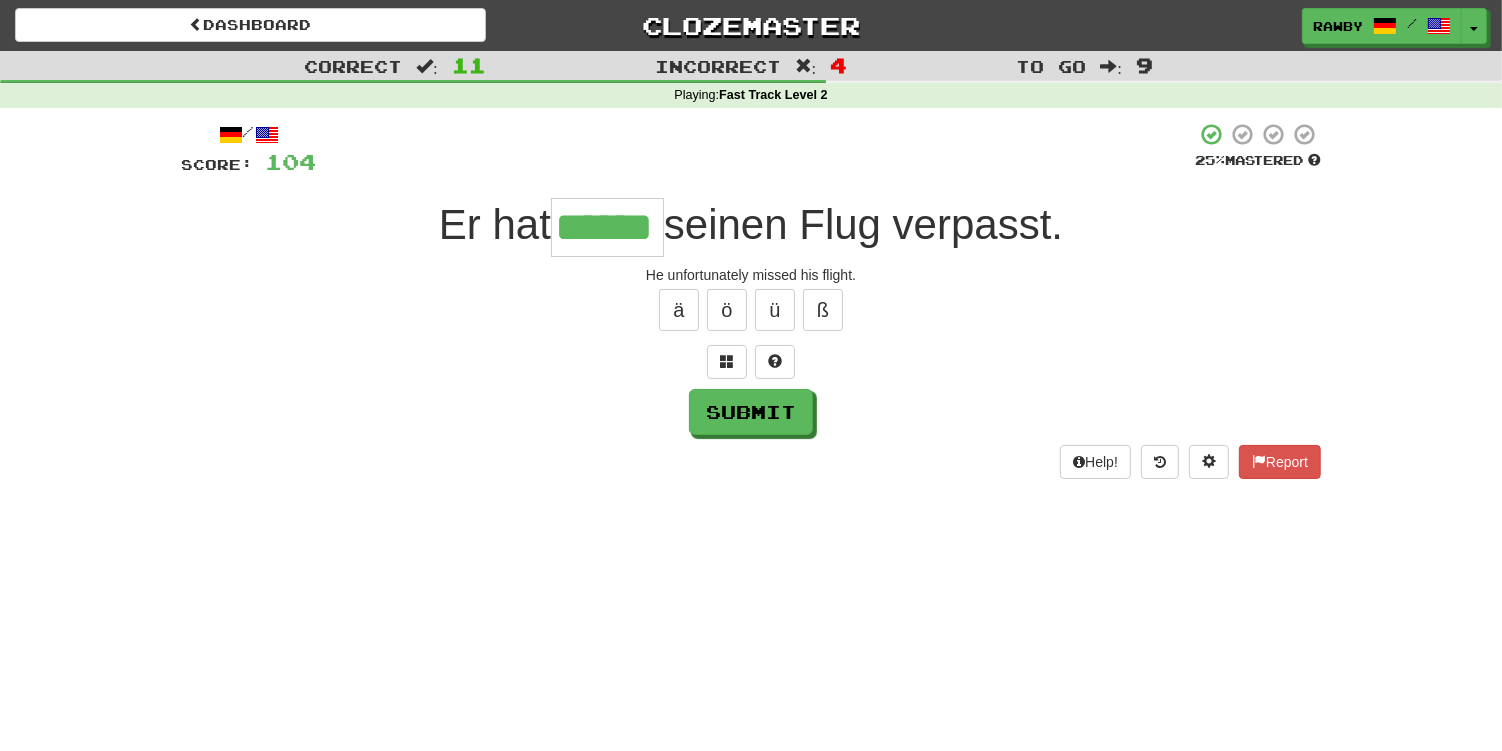 type on "******" 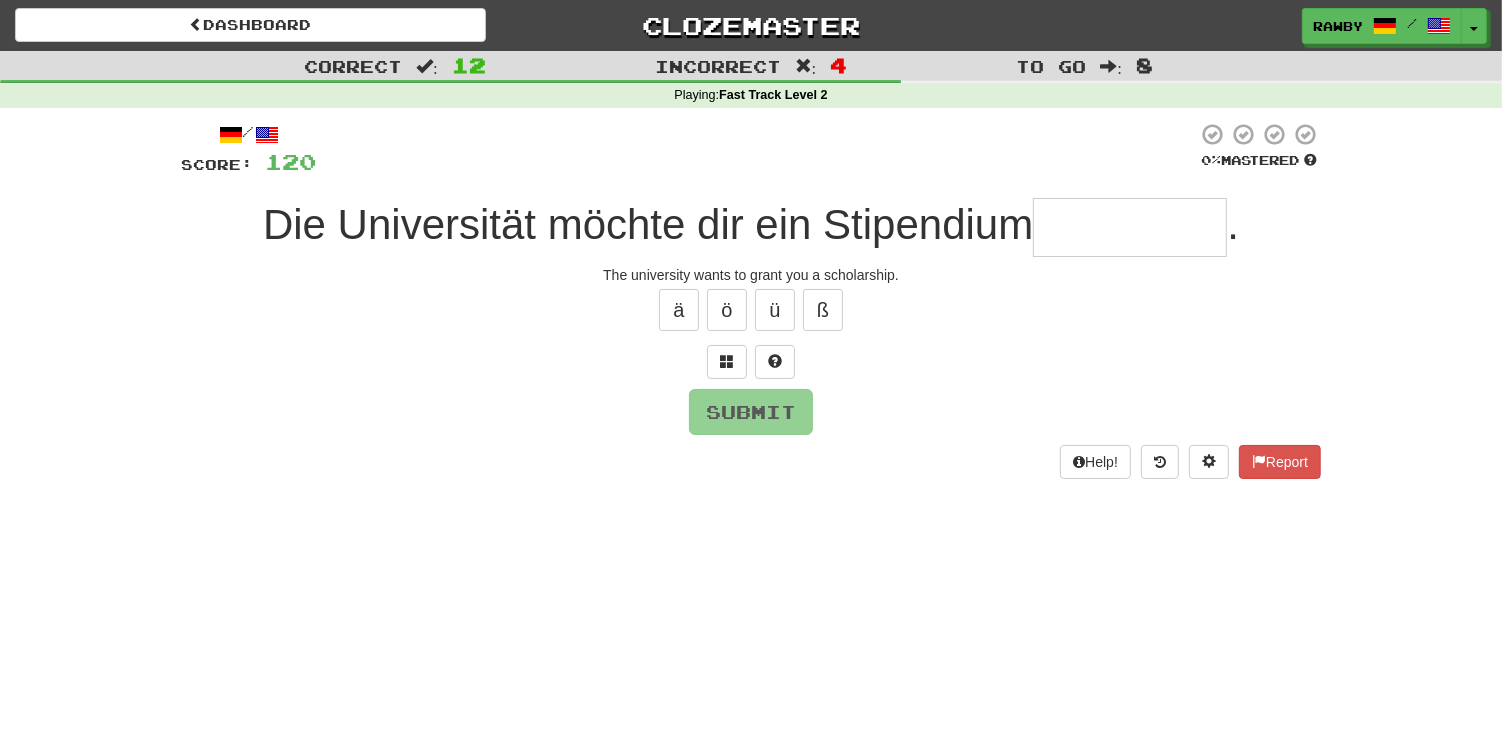 type on "********" 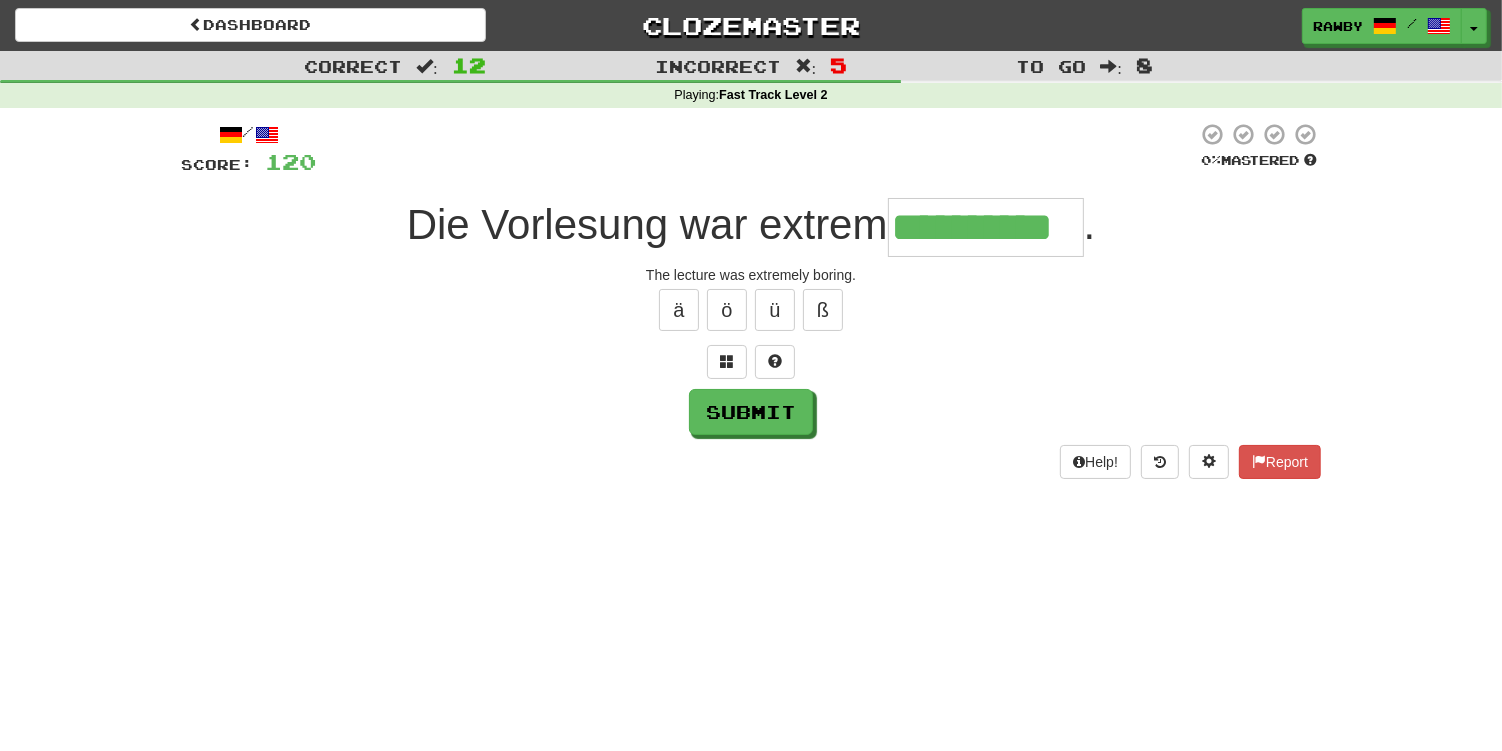 type on "**********" 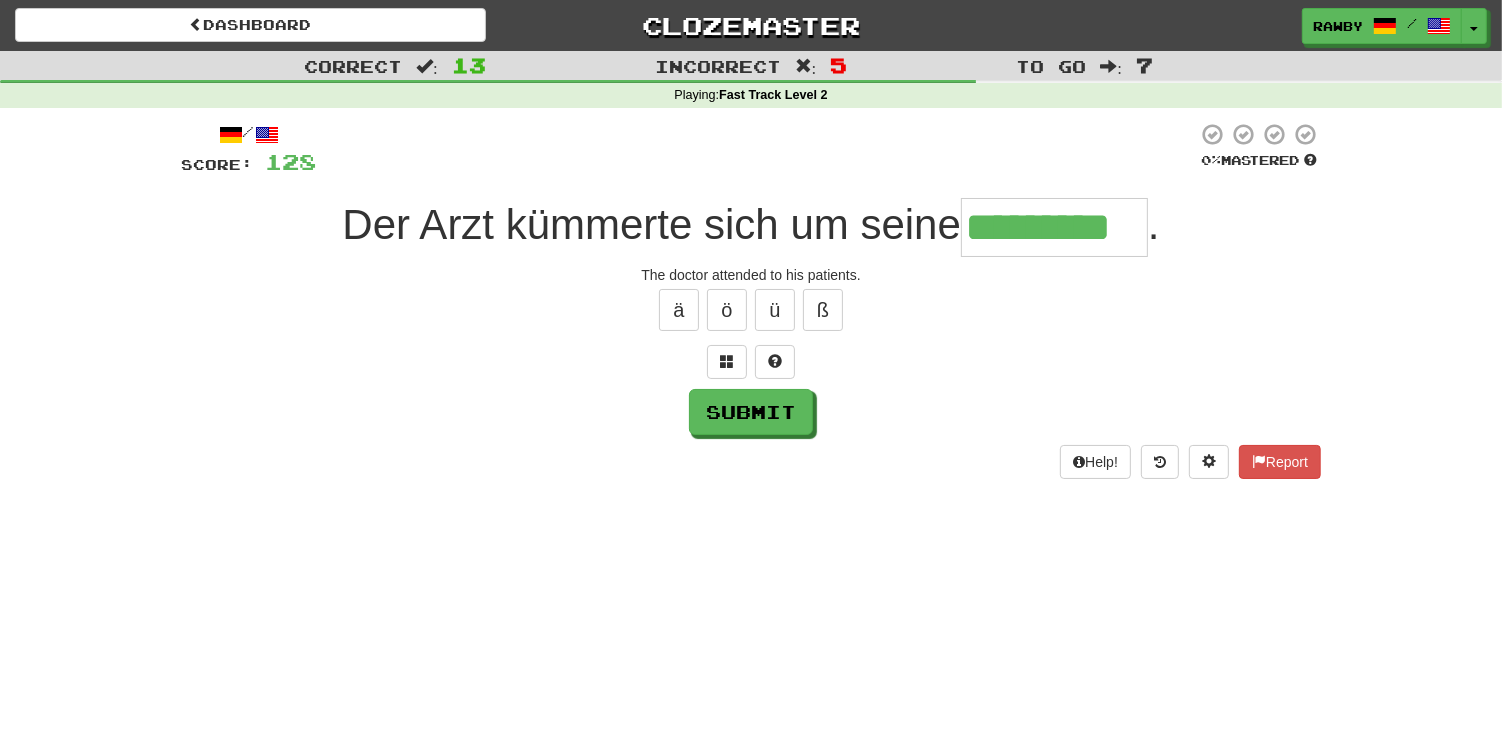 type on "*********" 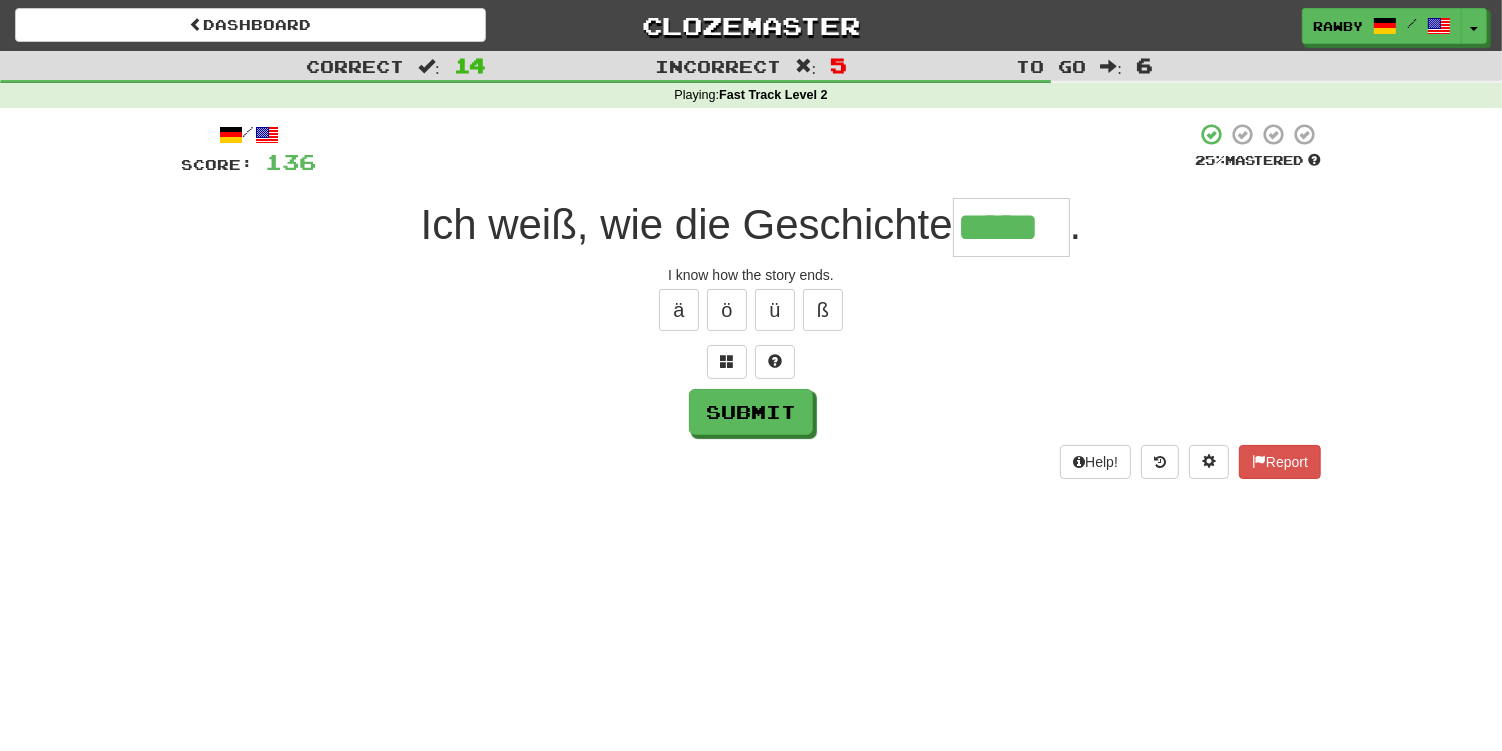type on "*****" 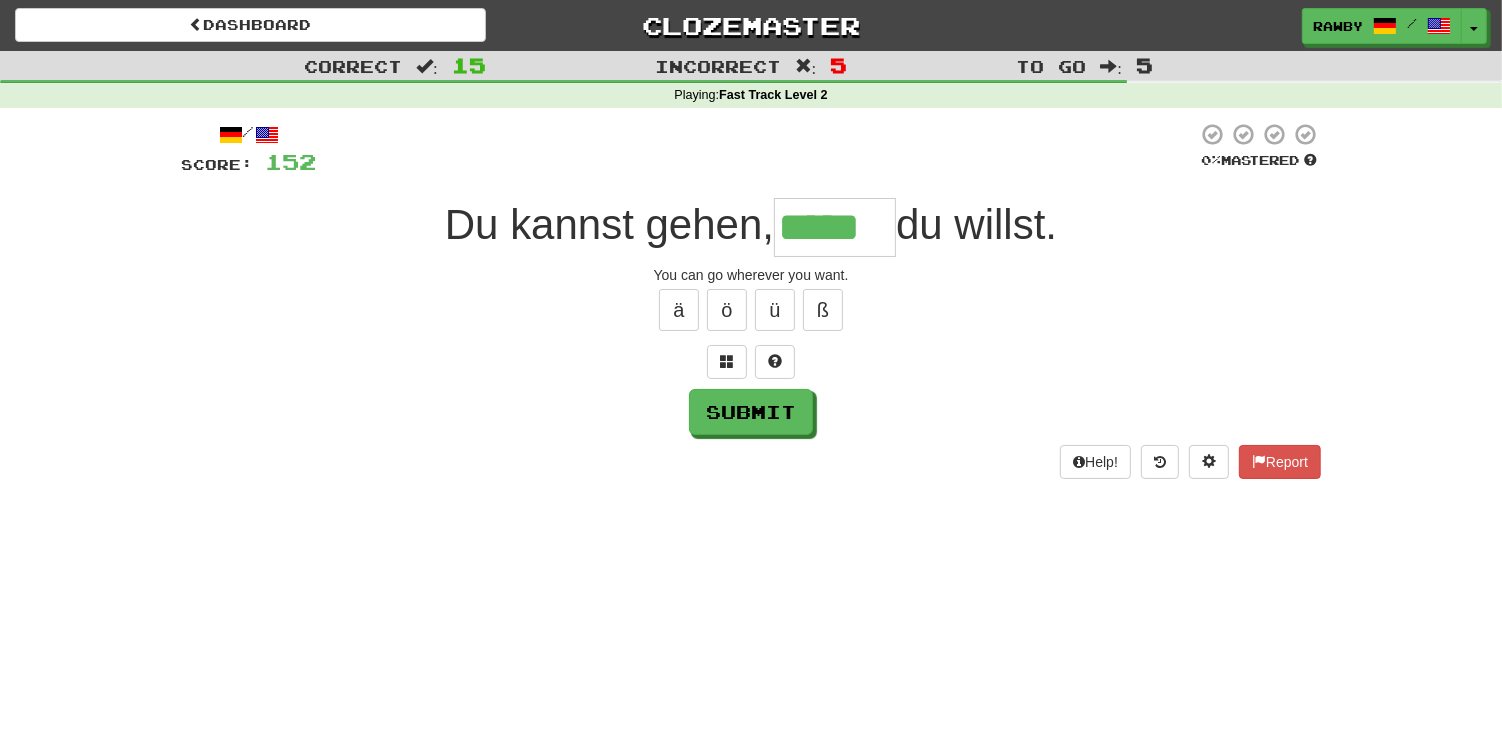type on "*****" 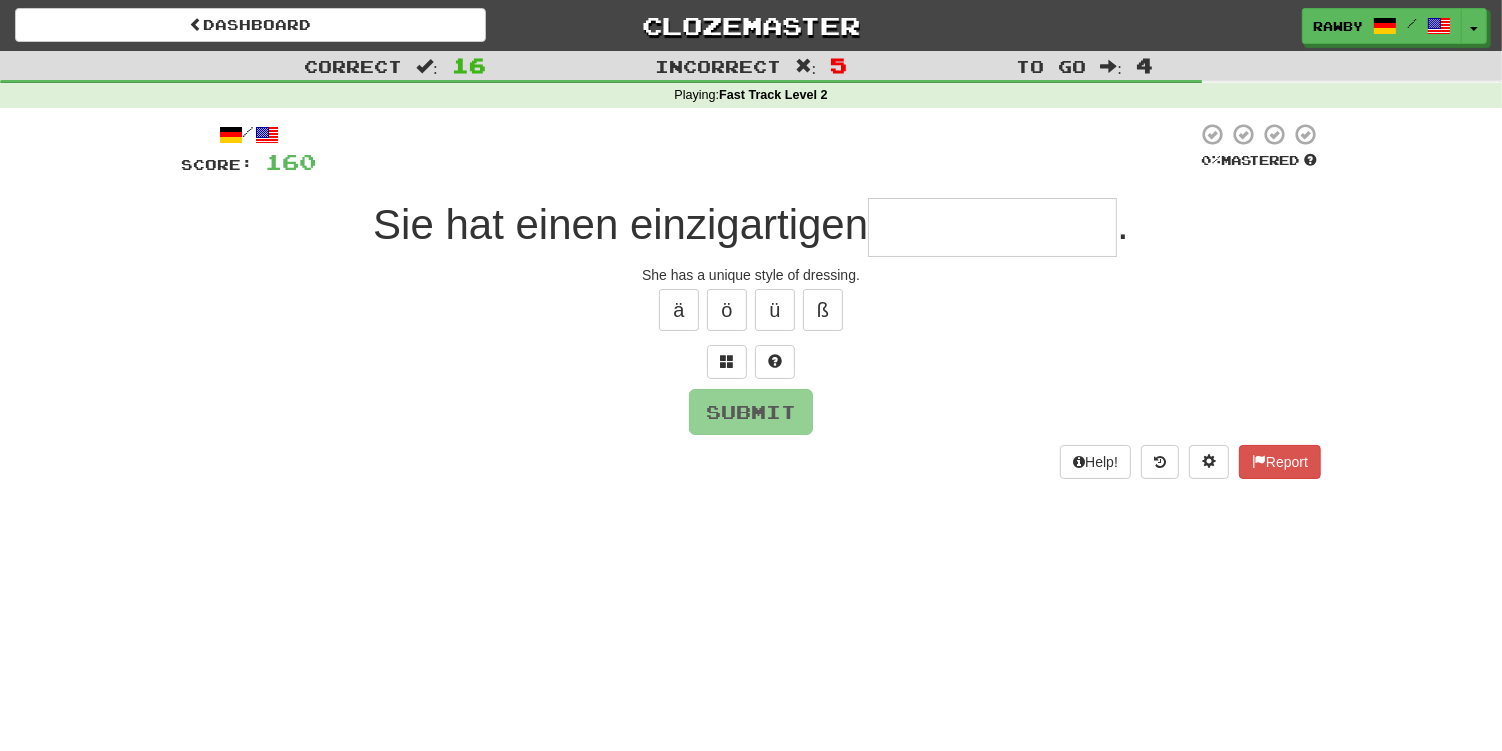 type on "*" 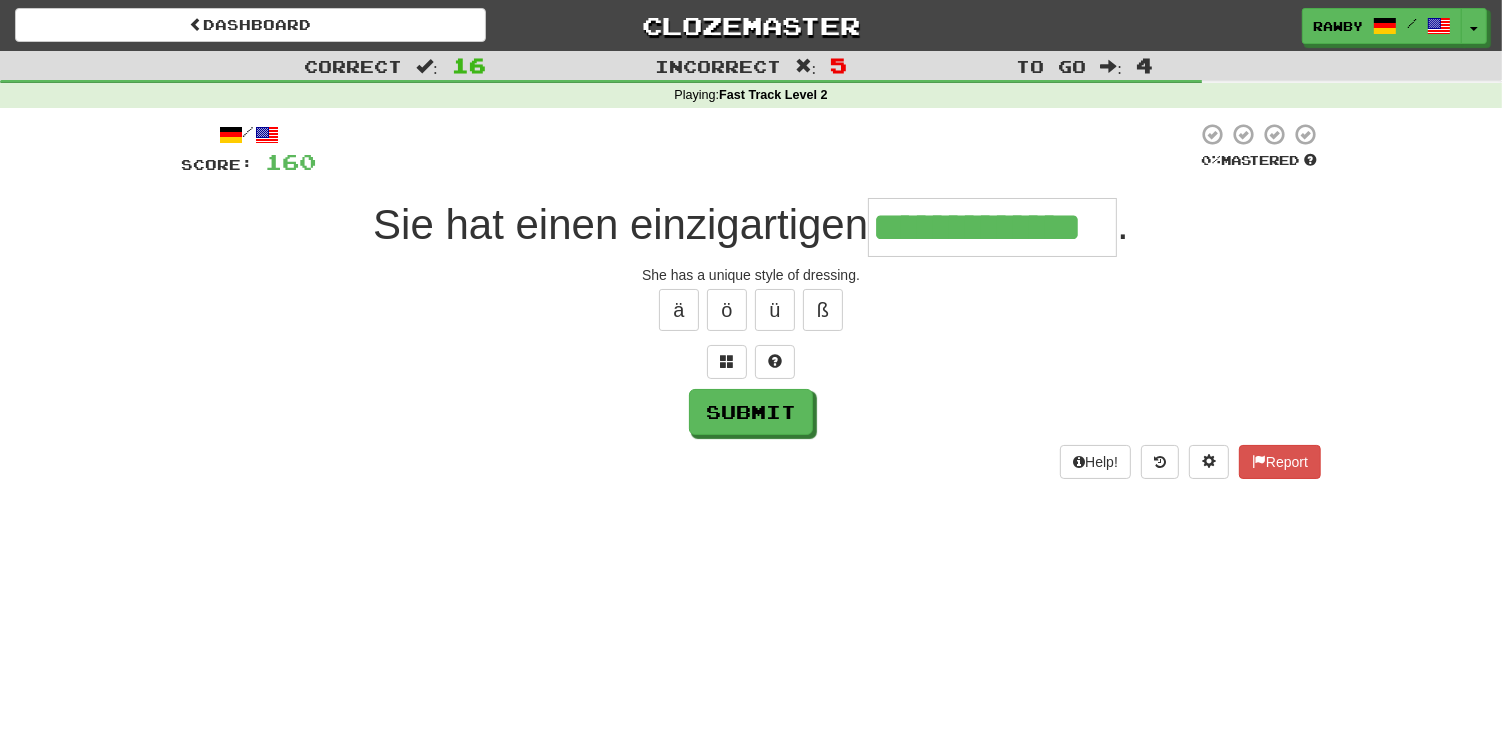 type on "**********" 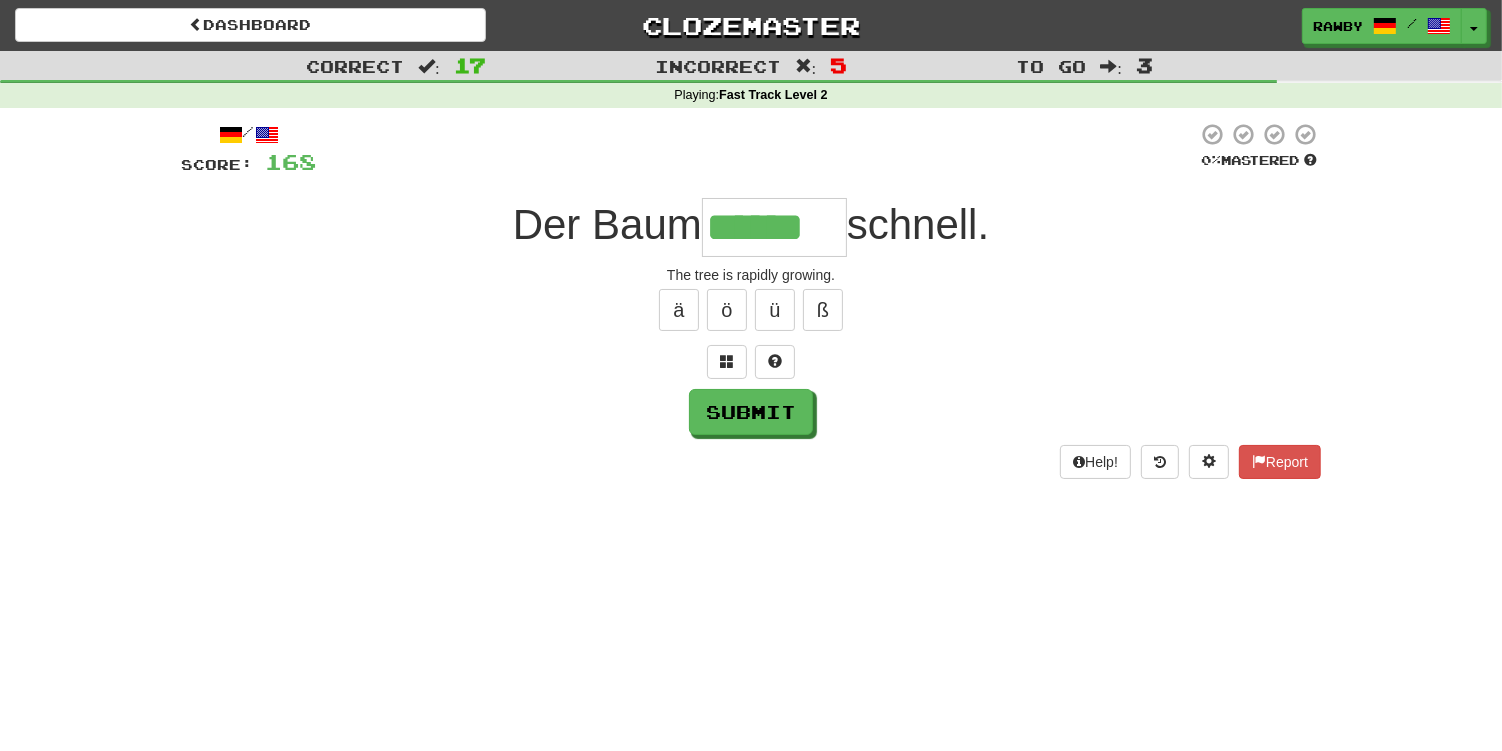 type on "******" 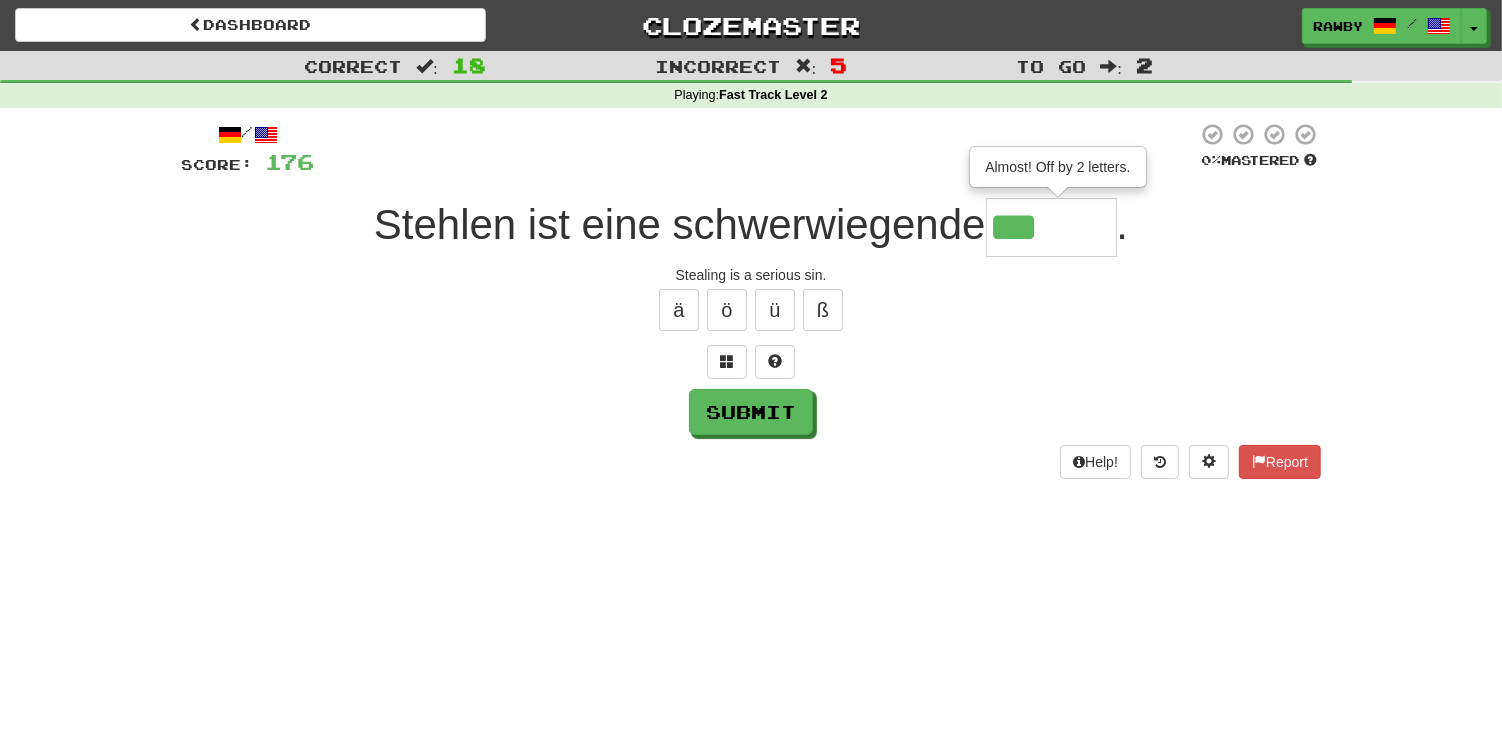 type on "*****" 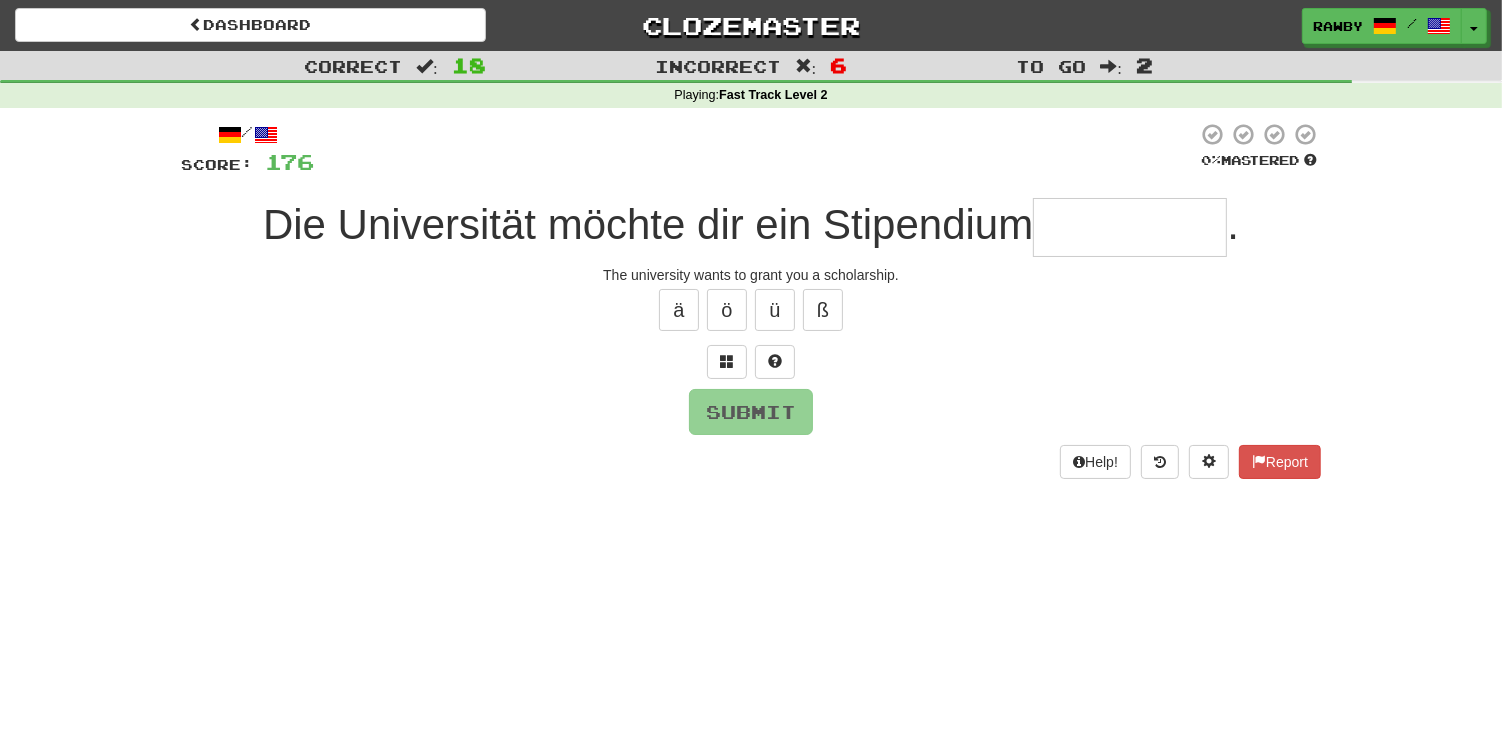 type on "********" 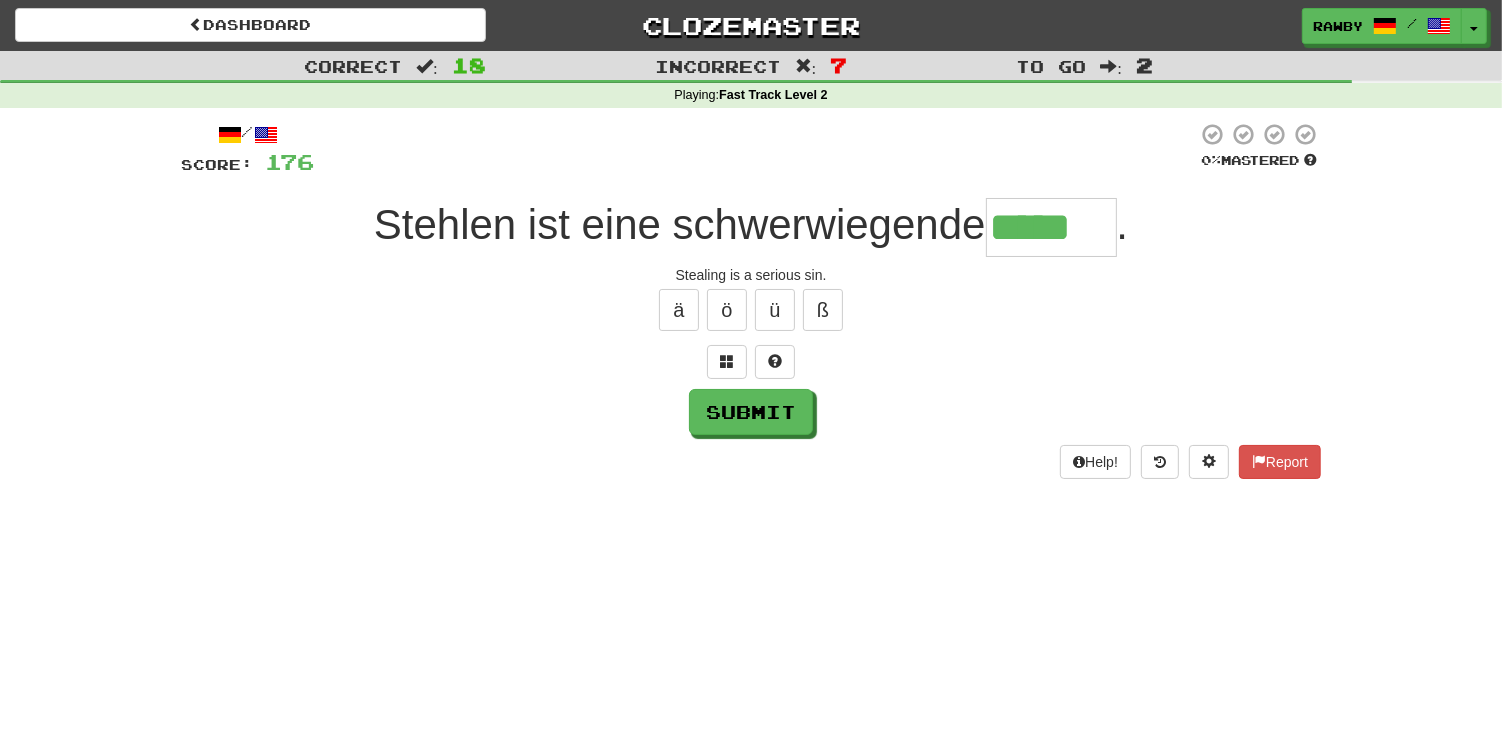 type on "*****" 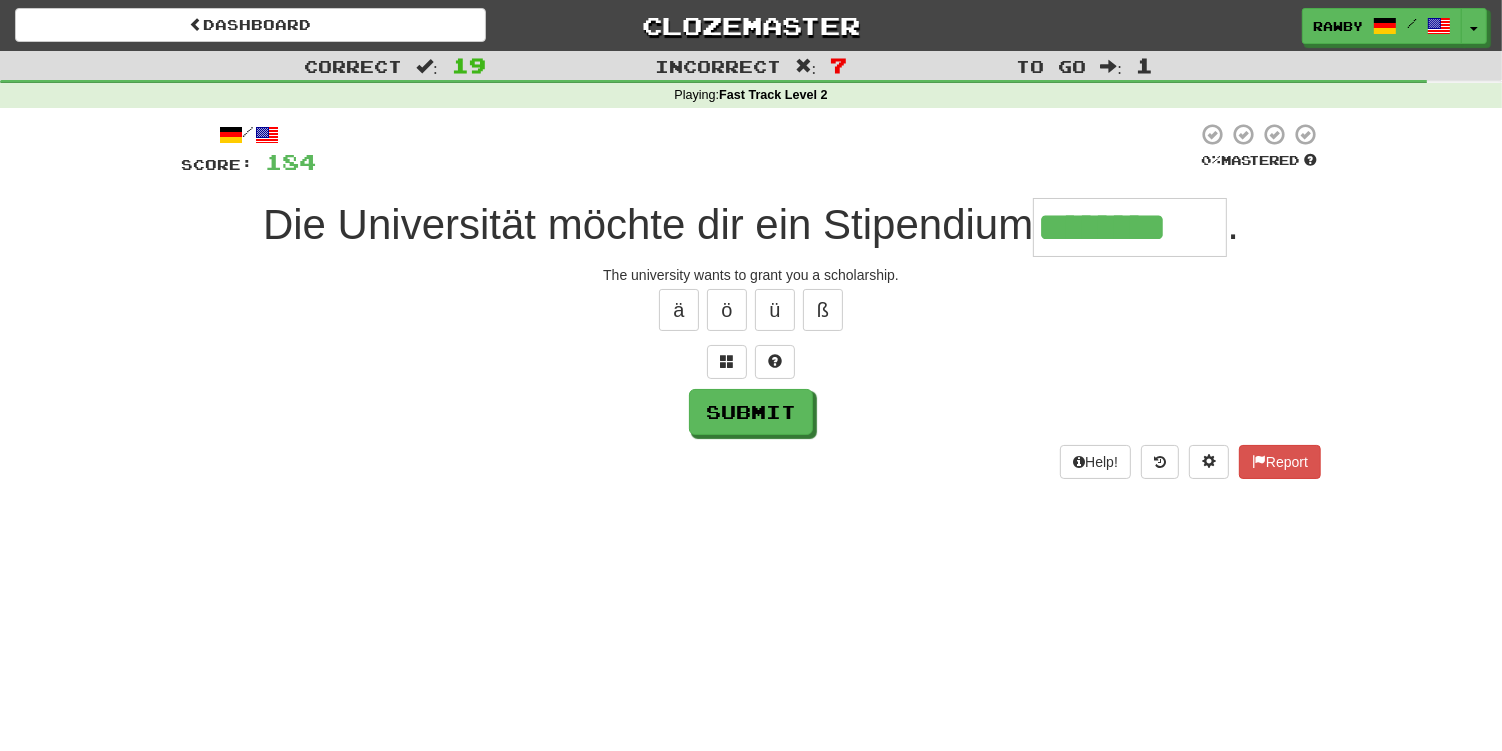 type on "********" 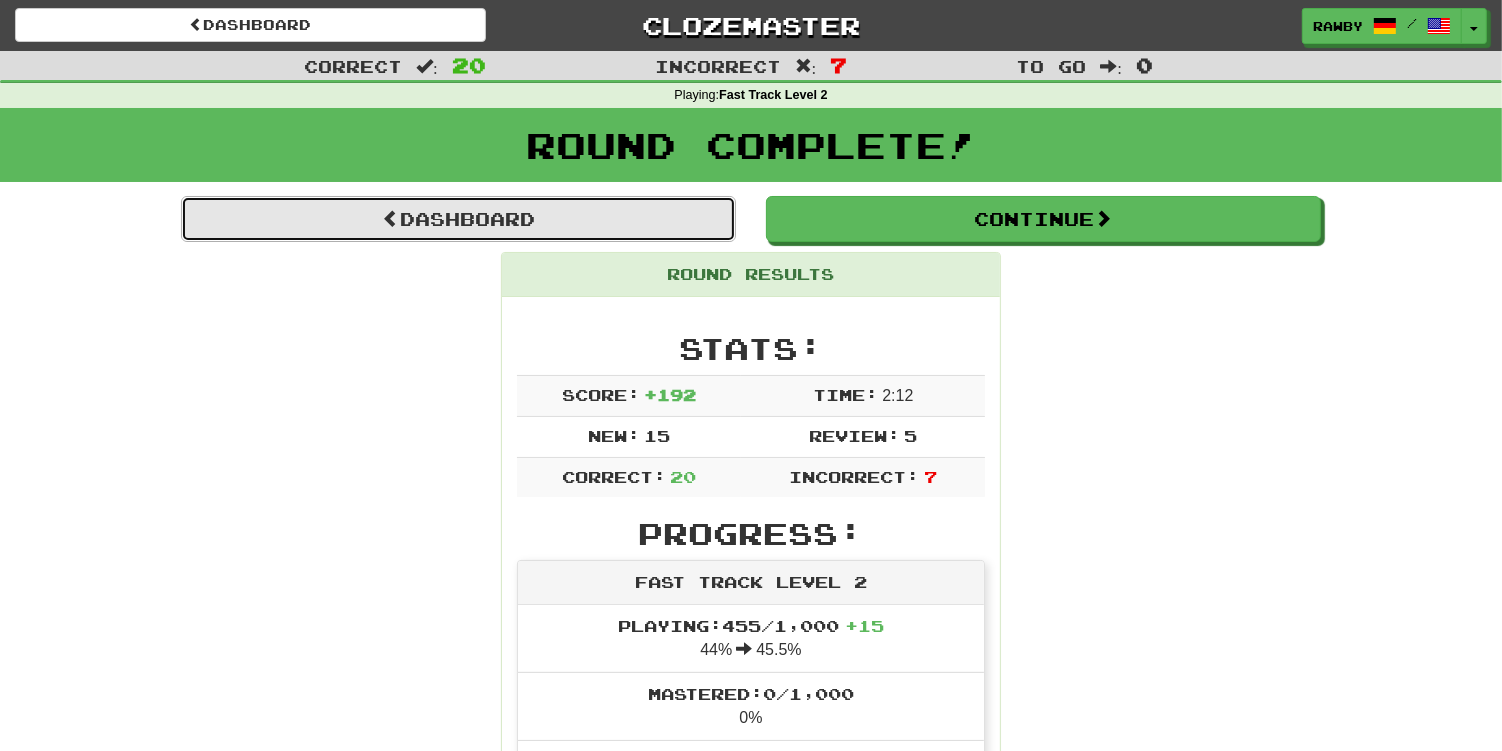click on "Dashboard" at bounding box center [458, 219] 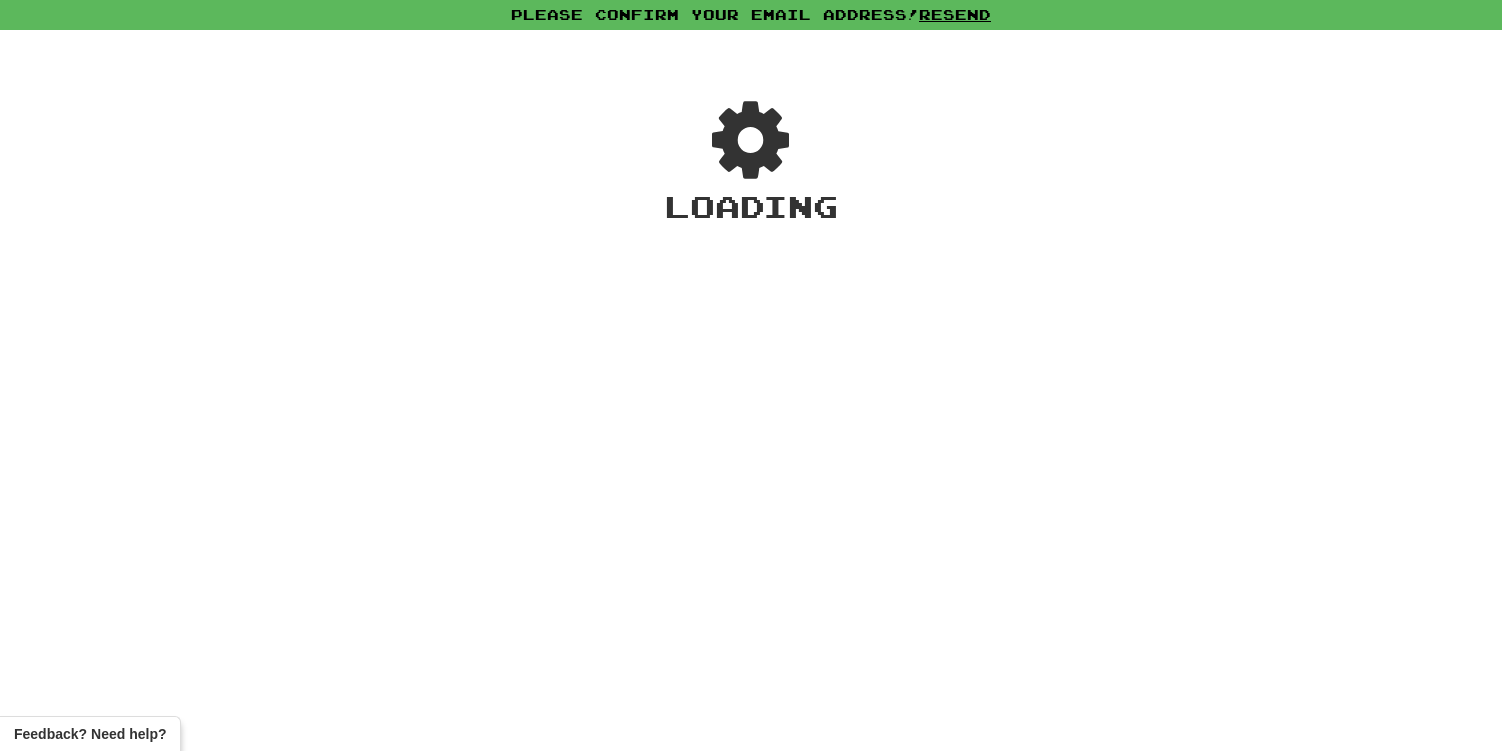 scroll, scrollTop: 0, scrollLeft: 0, axis: both 